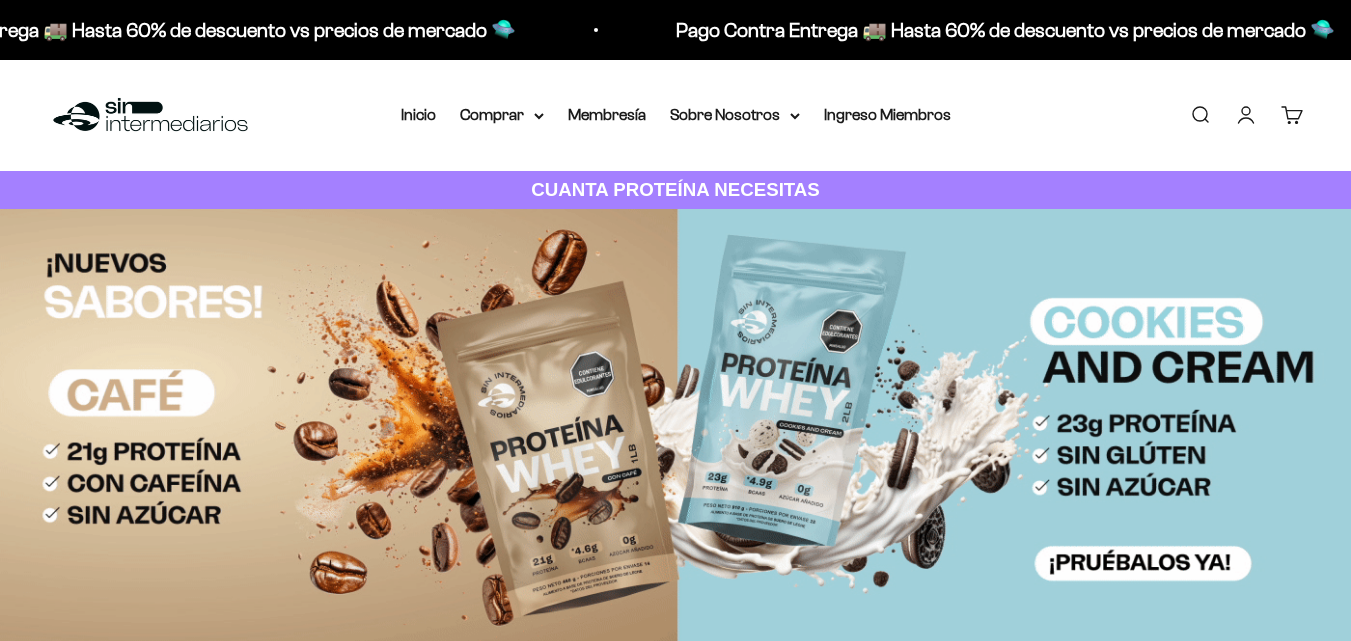 scroll, scrollTop: 0, scrollLeft: 0, axis: both 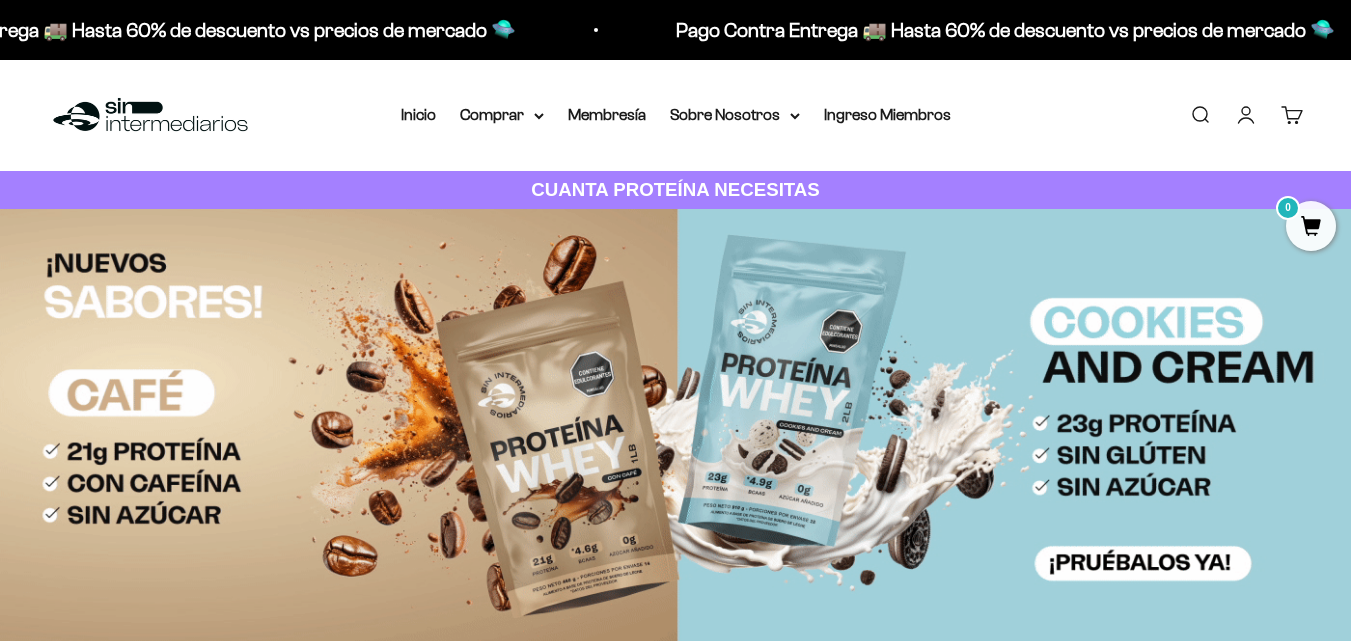 click on "Iniciar sesión" at bounding box center [1246, 115] 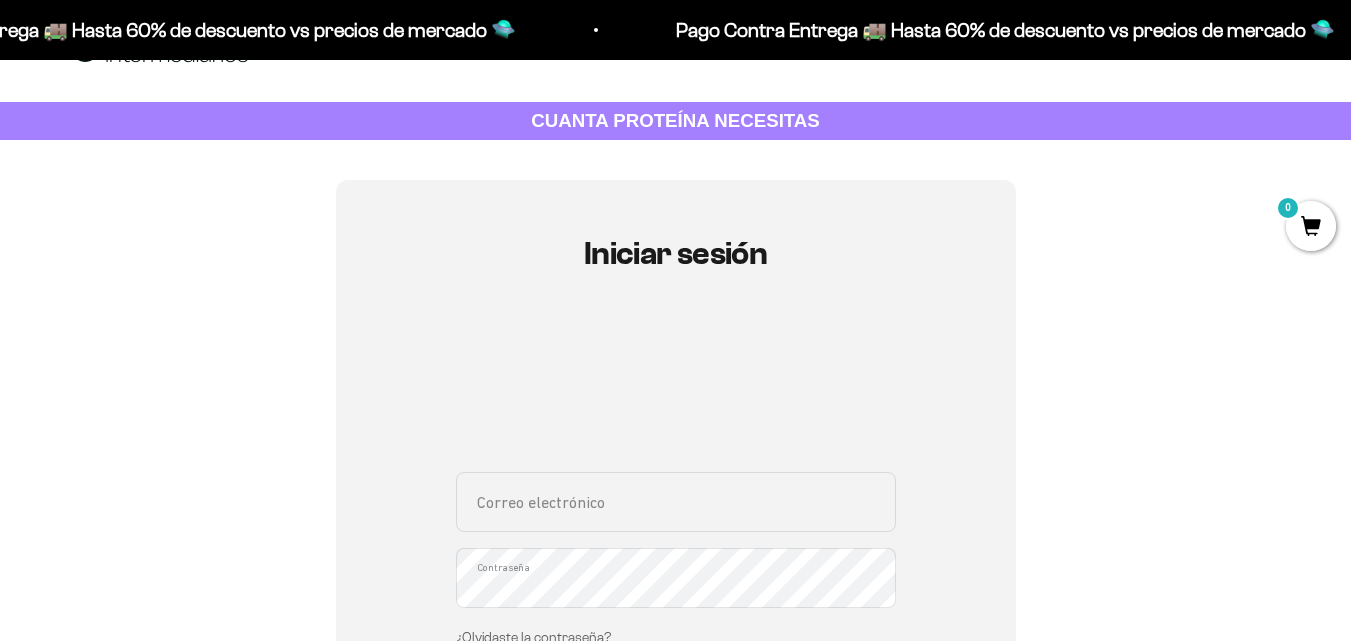 scroll, scrollTop: 100, scrollLeft: 0, axis: vertical 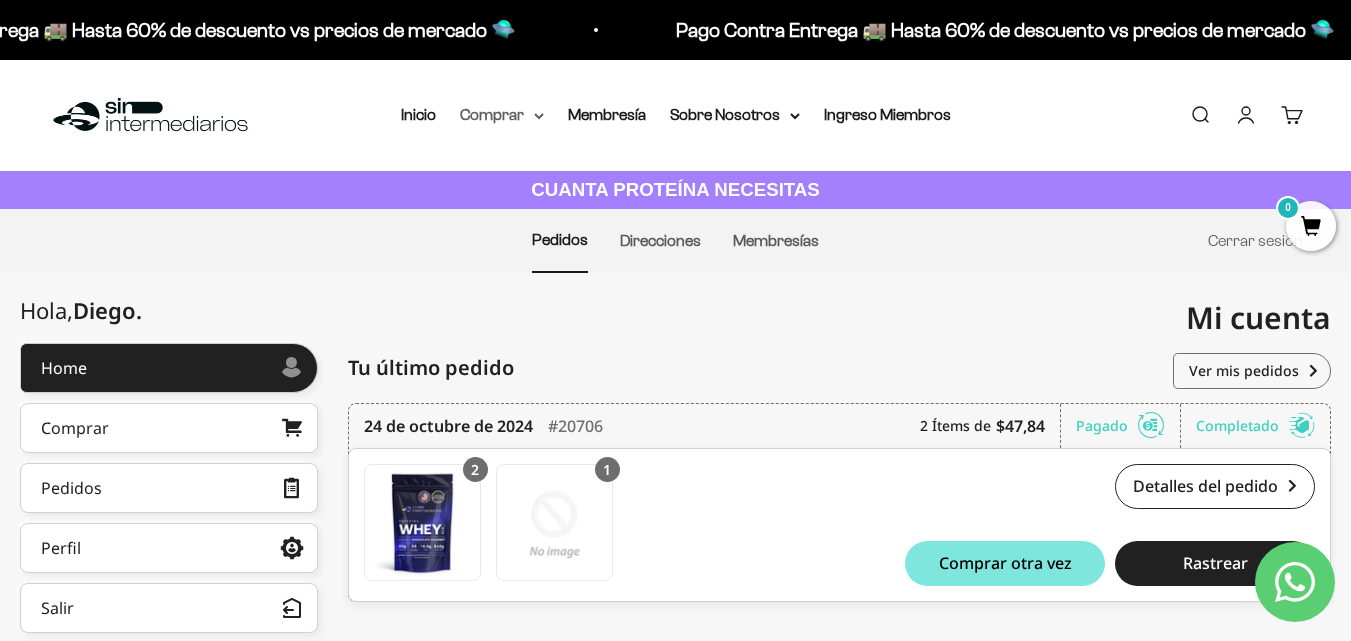 click on "Comprar" at bounding box center (502, 115) 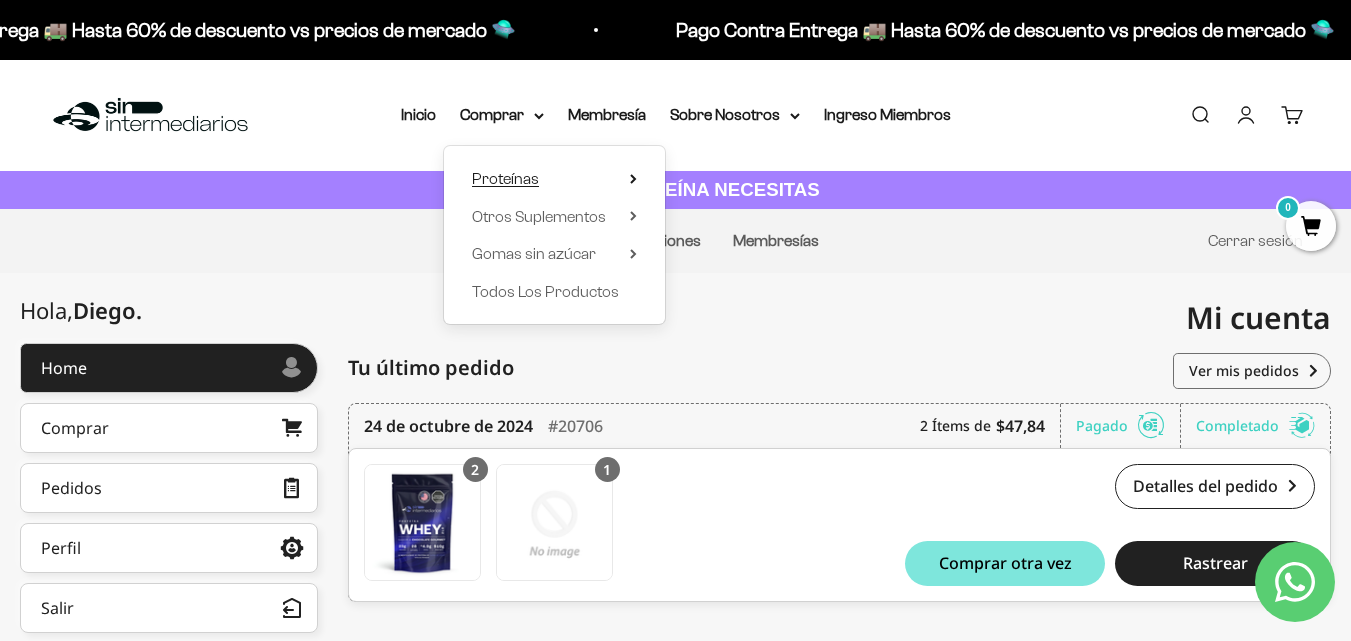 click on "Proteínas" at bounding box center [505, 178] 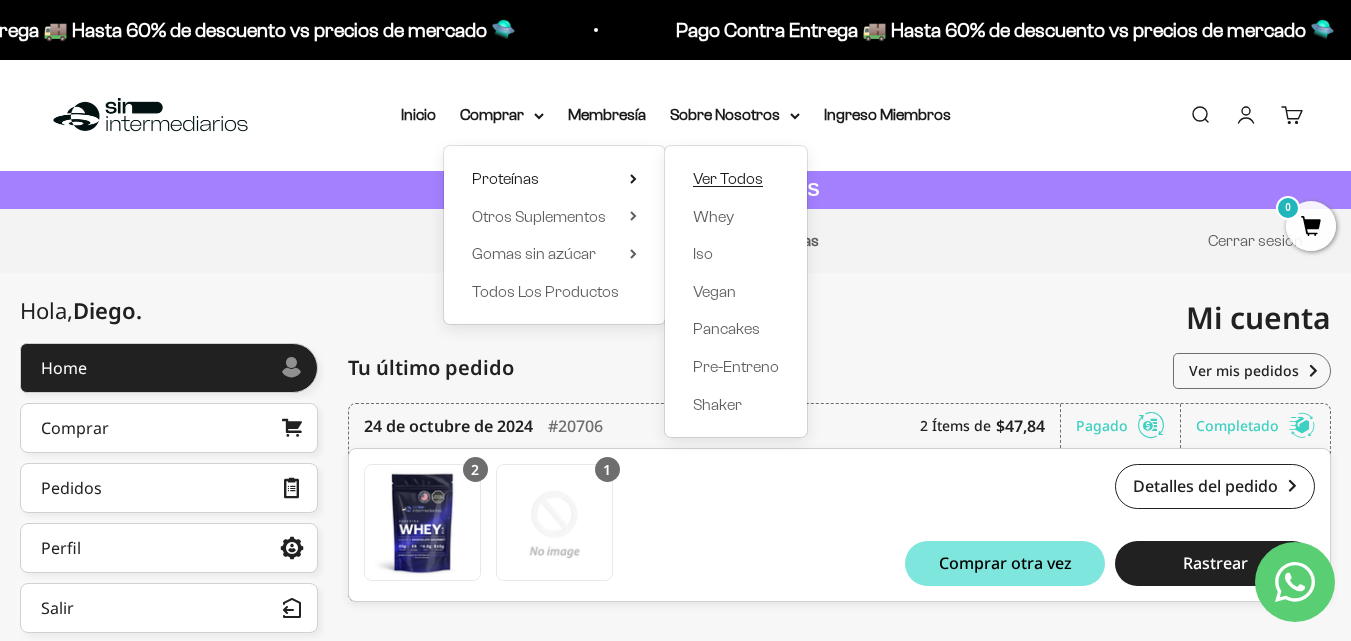 click on "Ver Todos" at bounding box center [728, 178] 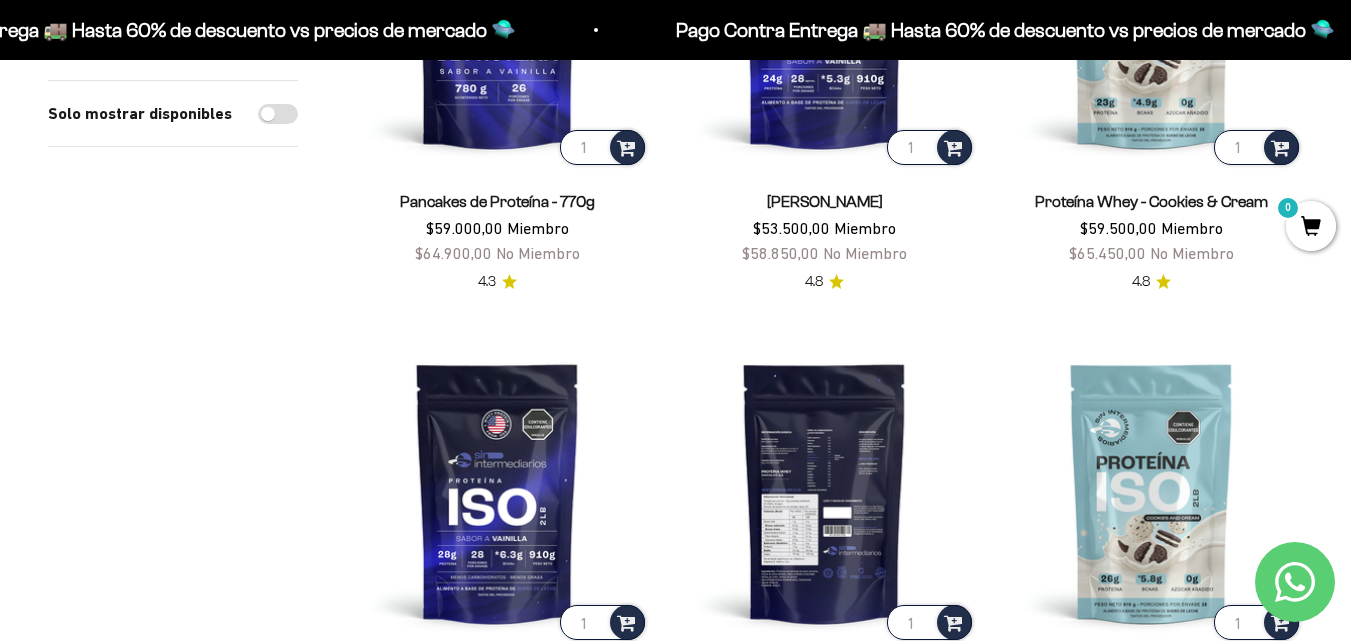 scroll, scrollTop: 300, scrollLeft: 0, axis: vertical 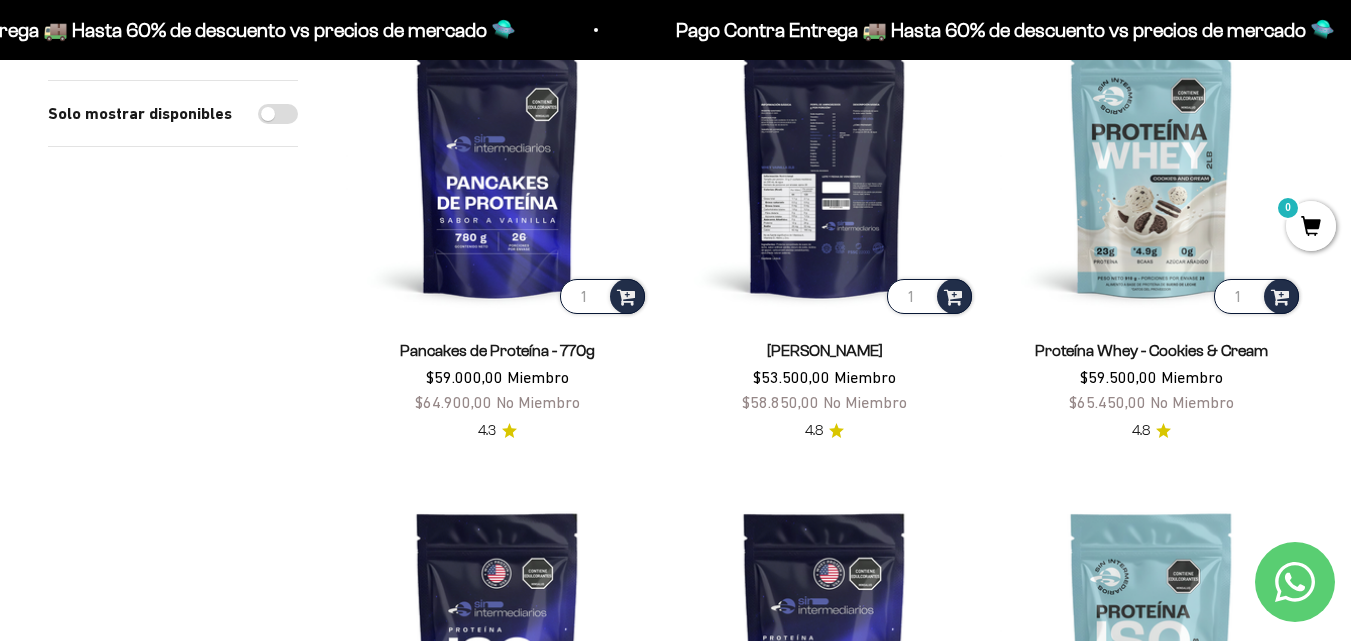 click at bounding box center [824, 166] 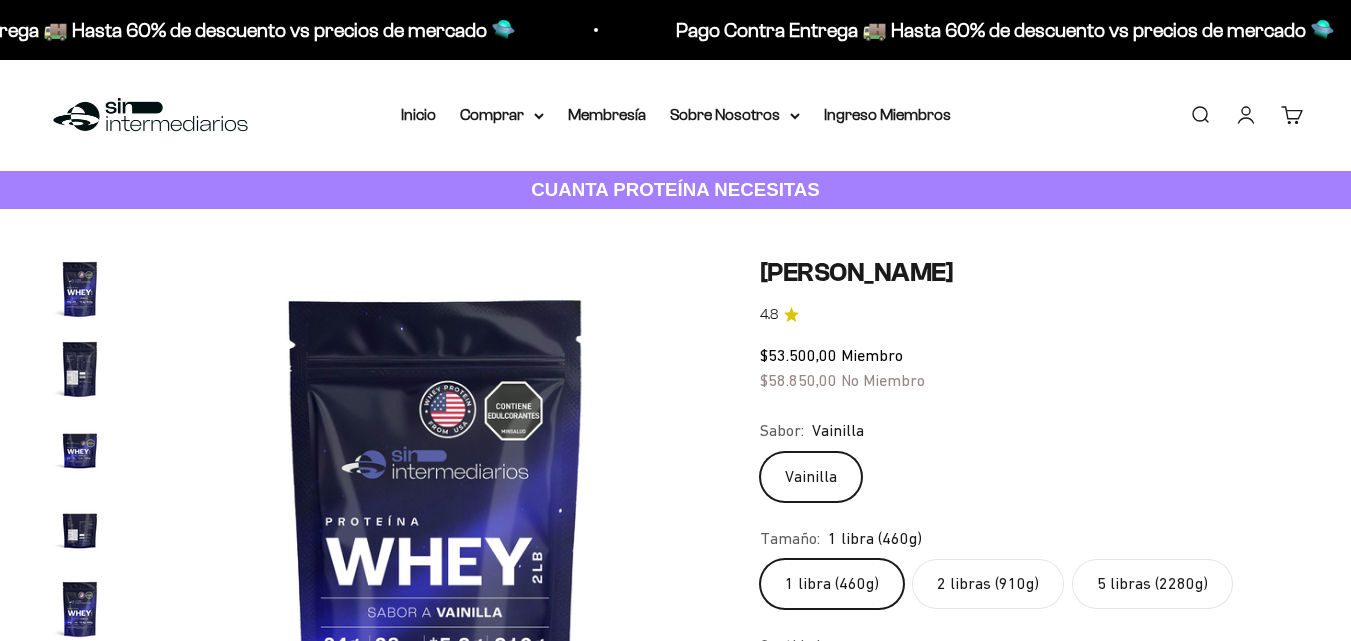 scroll, scrollTop: 0, scrollLeft: 0, axis: both 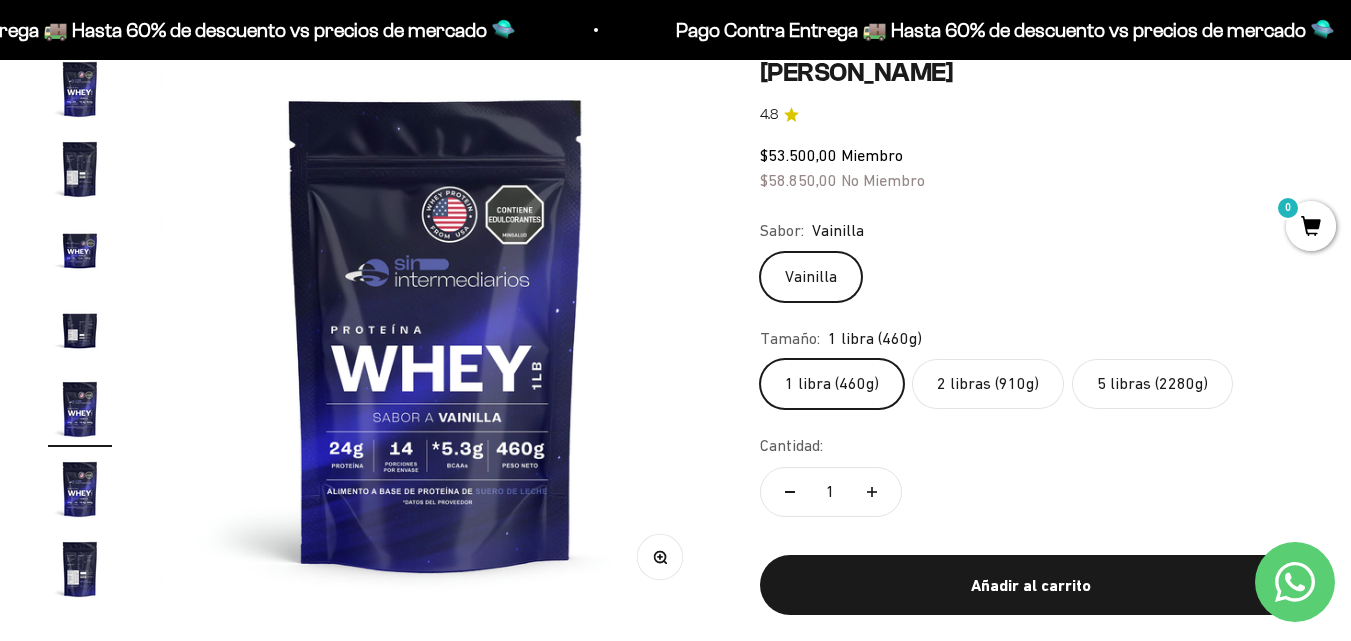 click on "5 libras (2280g)" 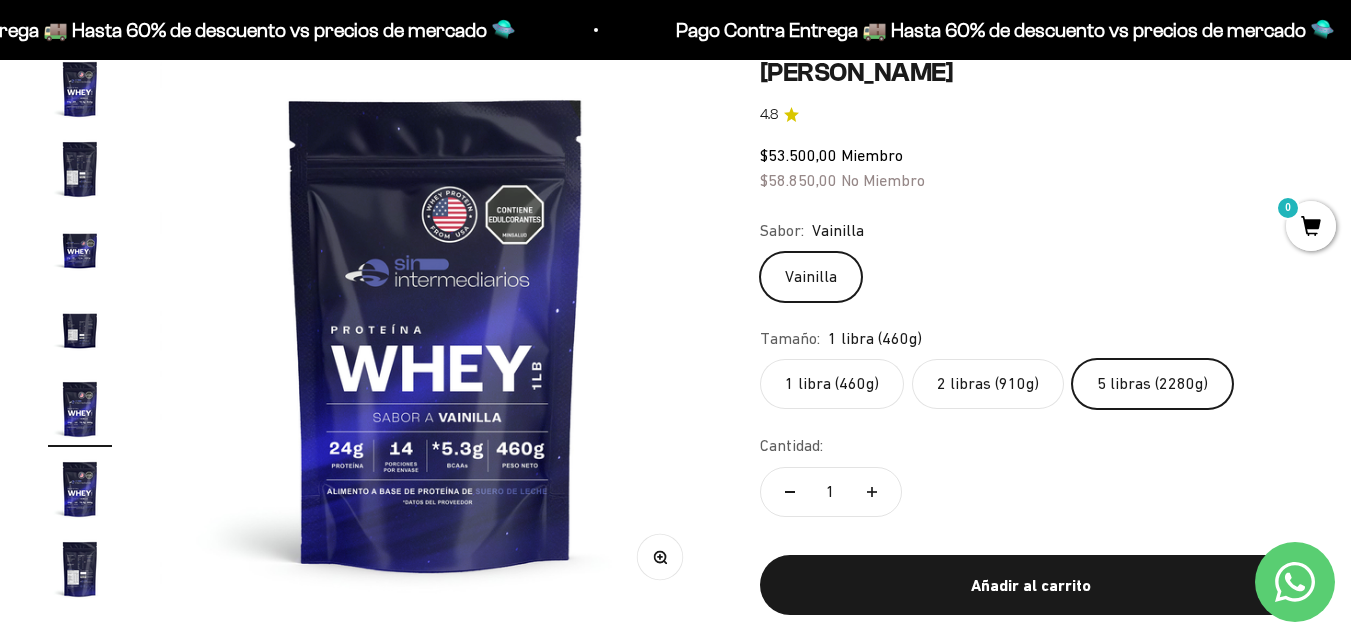 scroll, scrollTop: 0, scrollLeft: 1128, axis: horizontal 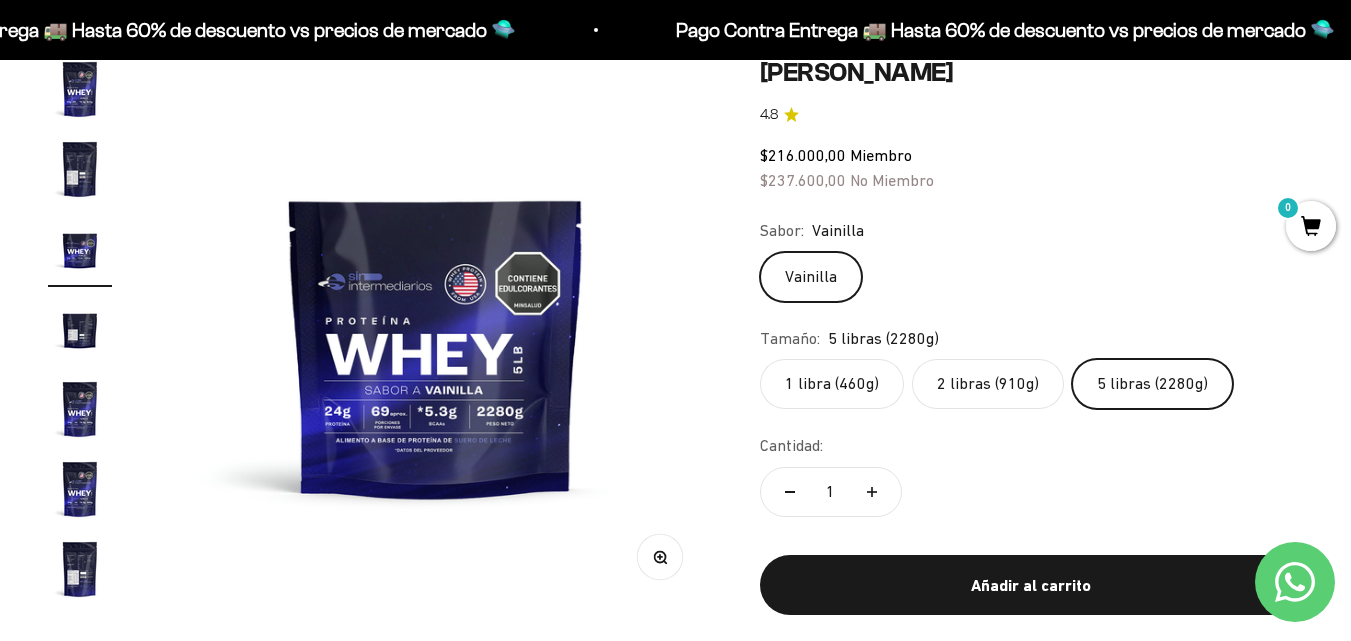 click on "2 libras (910g)" 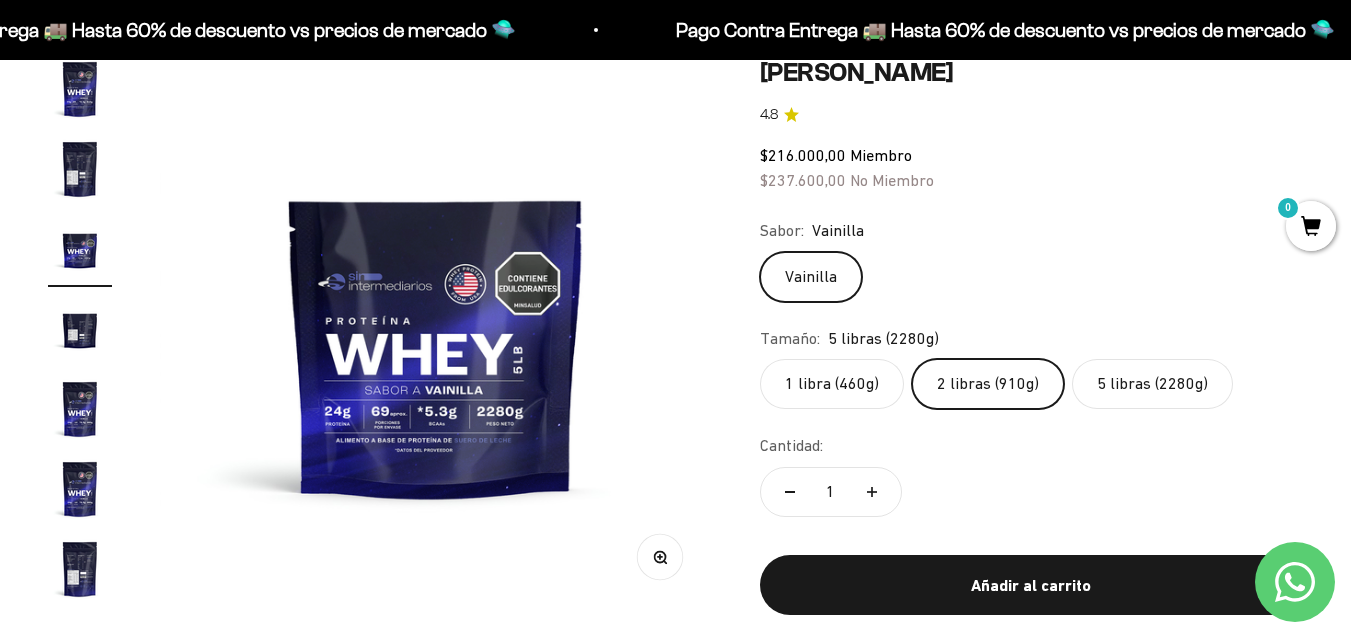scroll, scrollTop: 0, scrollLeft: 0, axis: both 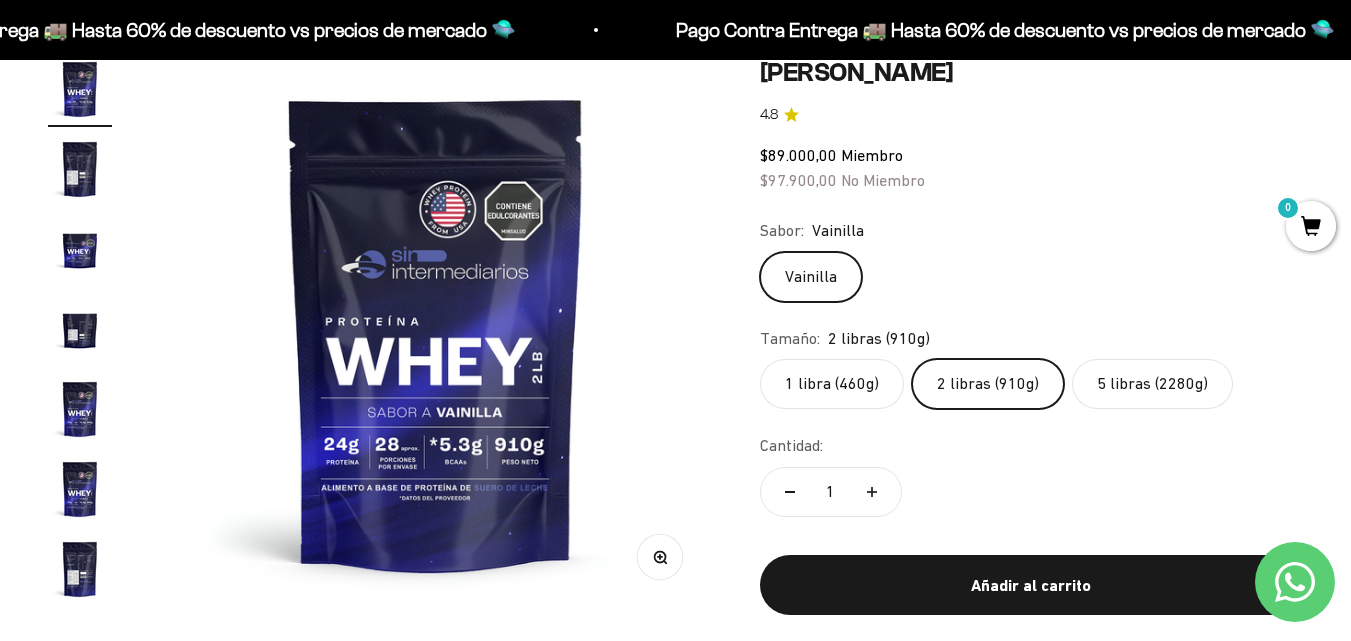 click on "1 libra (460g)" 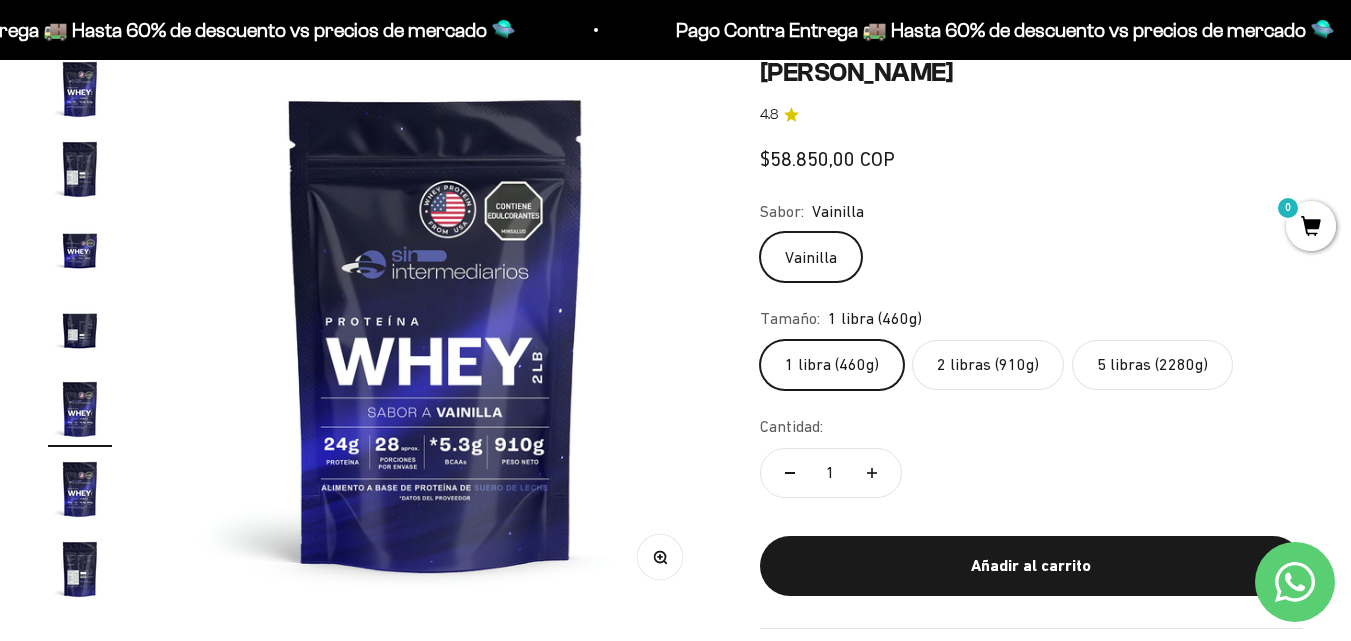 scroll, scrollTop: 0, scrollLeft: 2255, axis: horizontal 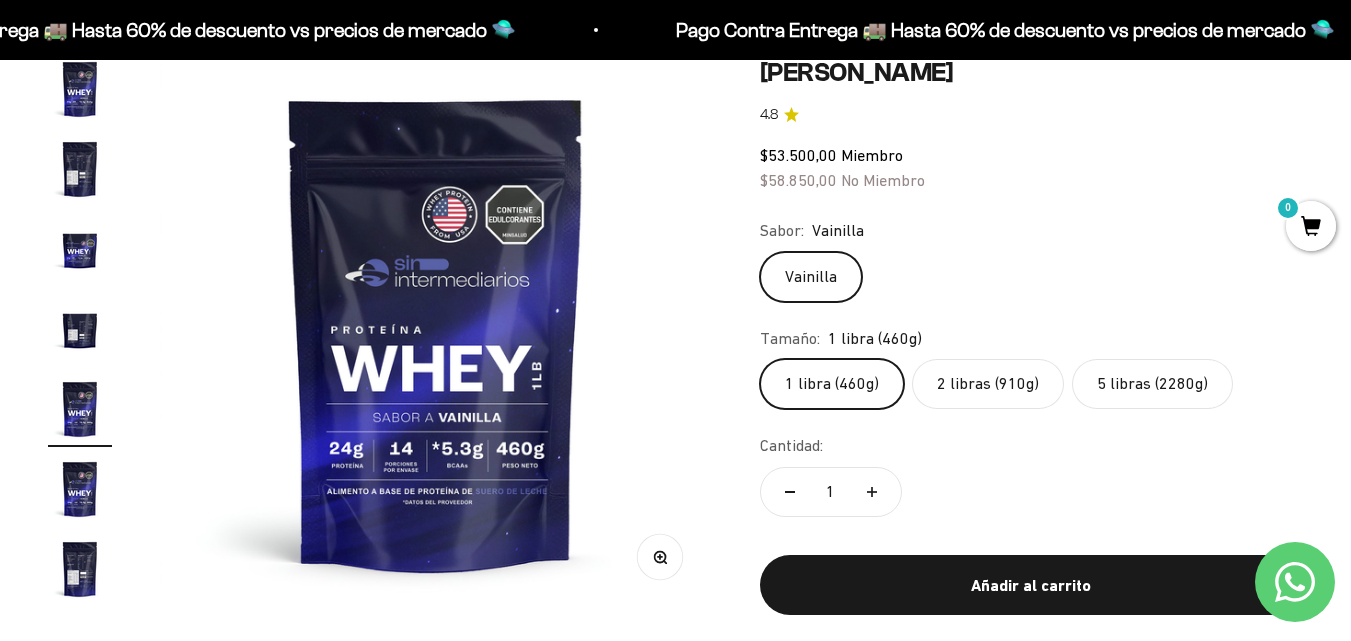 click on "2 libras (910g)" 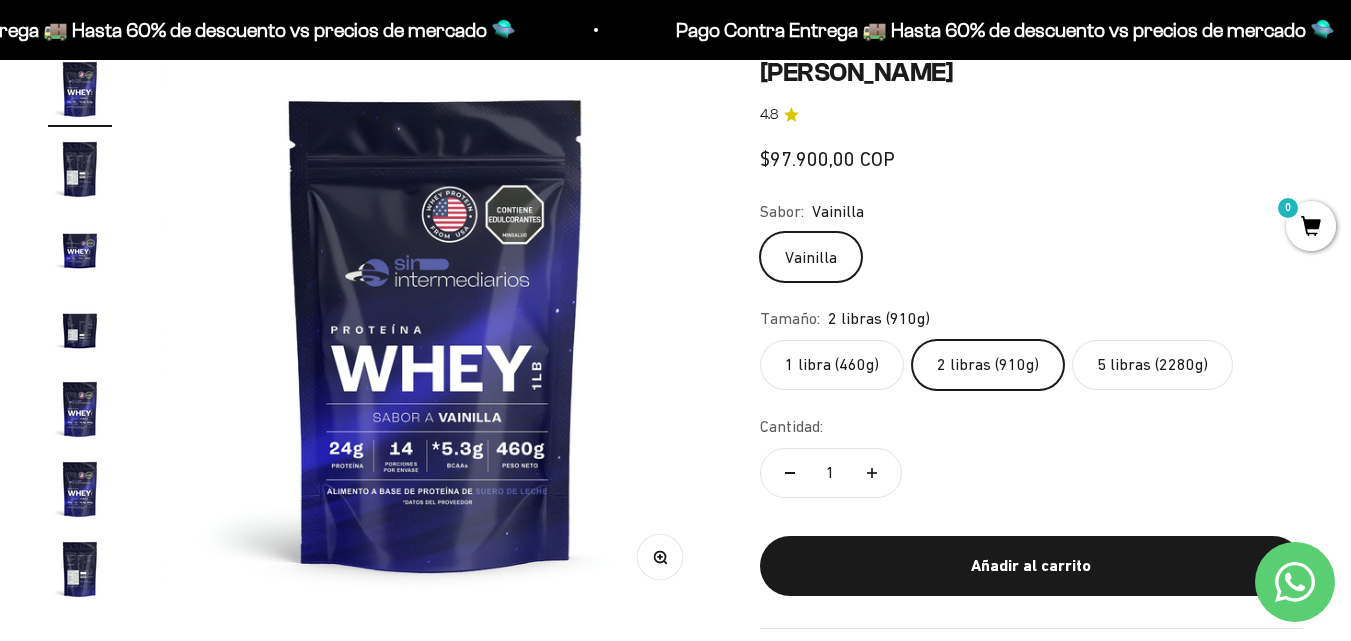 scroll, scrollTop: 0, scrollLeft: 0, axis: both 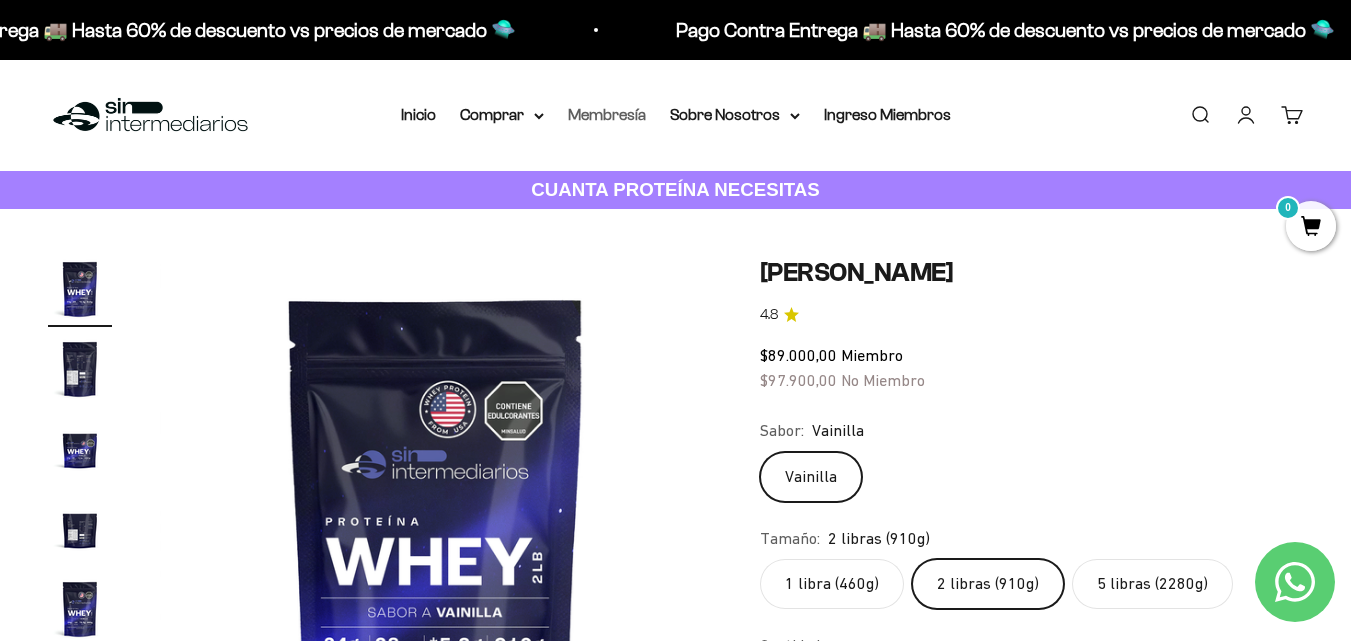 click on "Membresía" at bounding box center (607, 114) 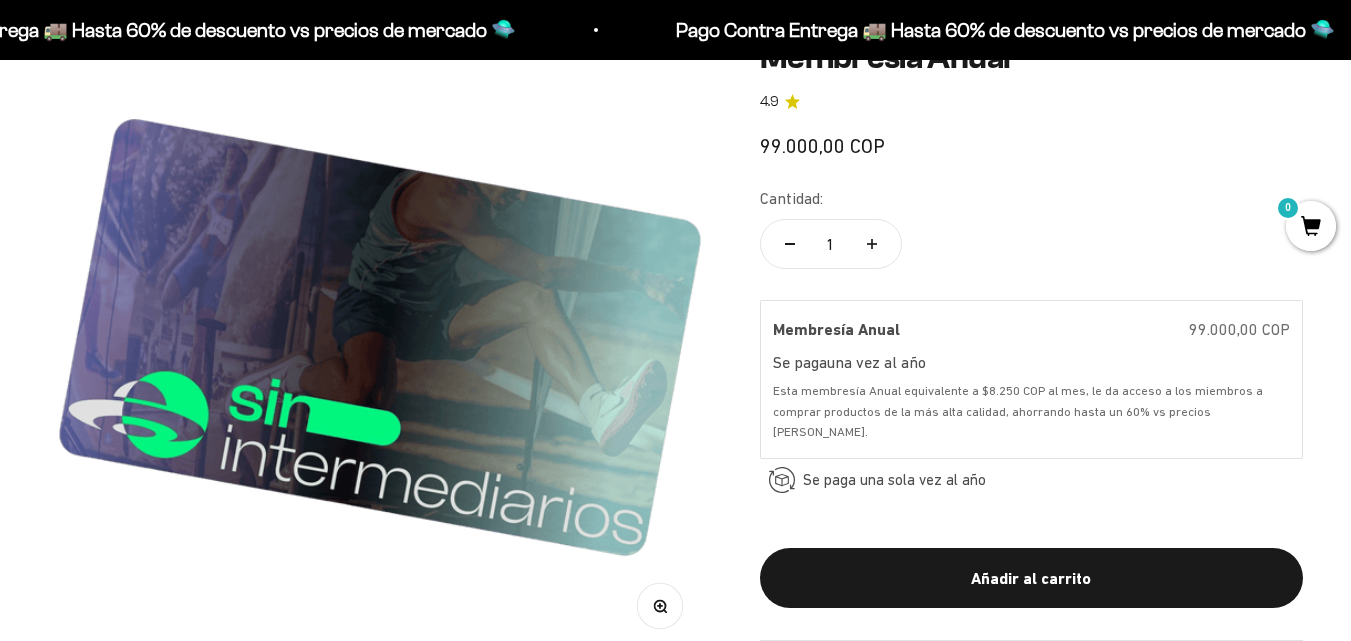 scroll, scrollTop: 300, scrollLeft: 0, axis: vertical 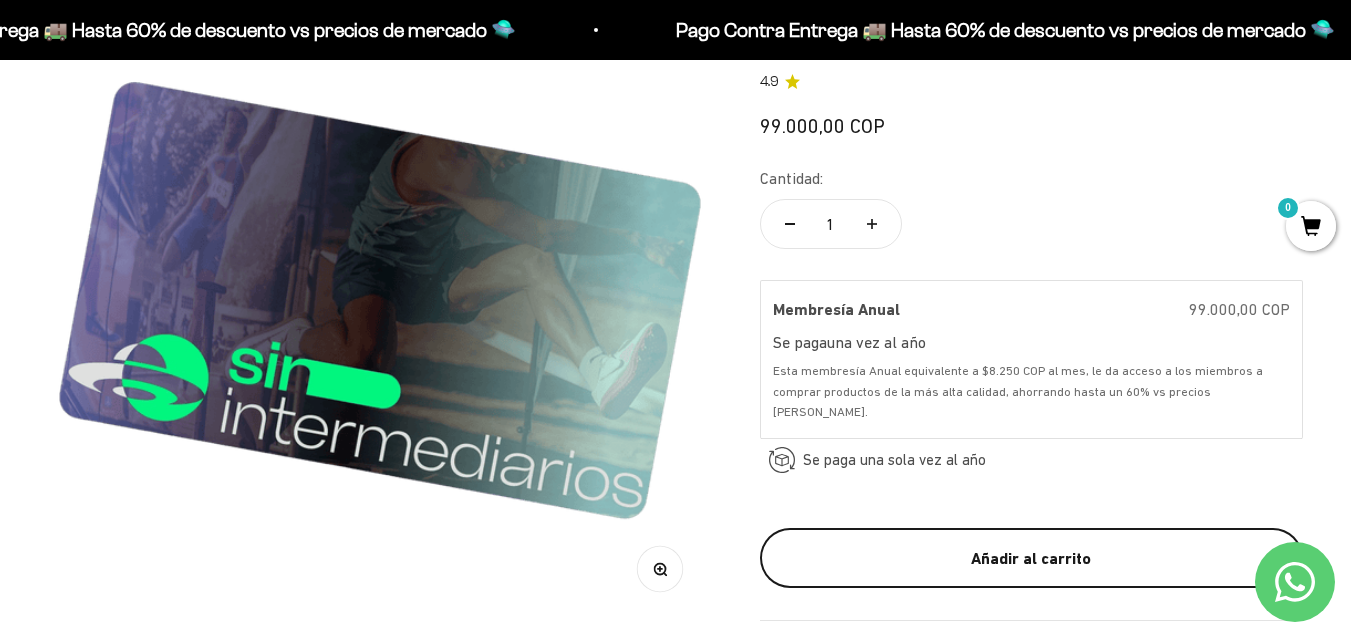 click on "Añadir al carrito" at bounding box center [1031, 558] 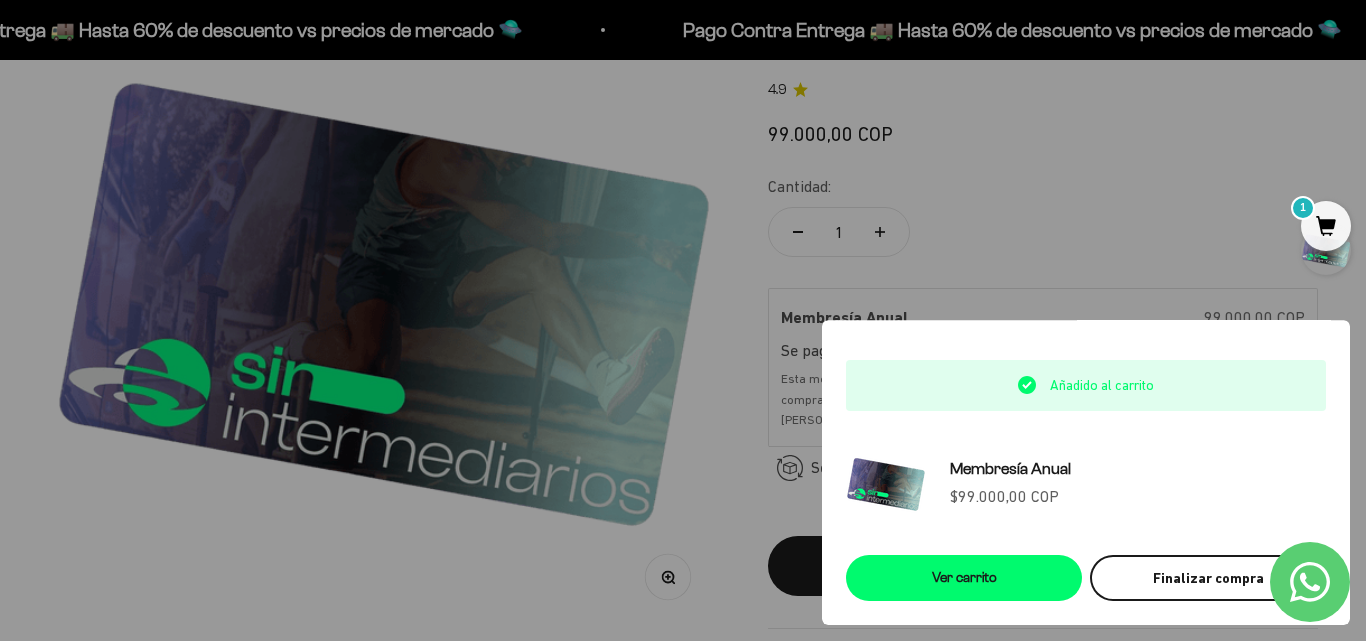 click on "Finalizar compra" at bounding box center [1208, 578] 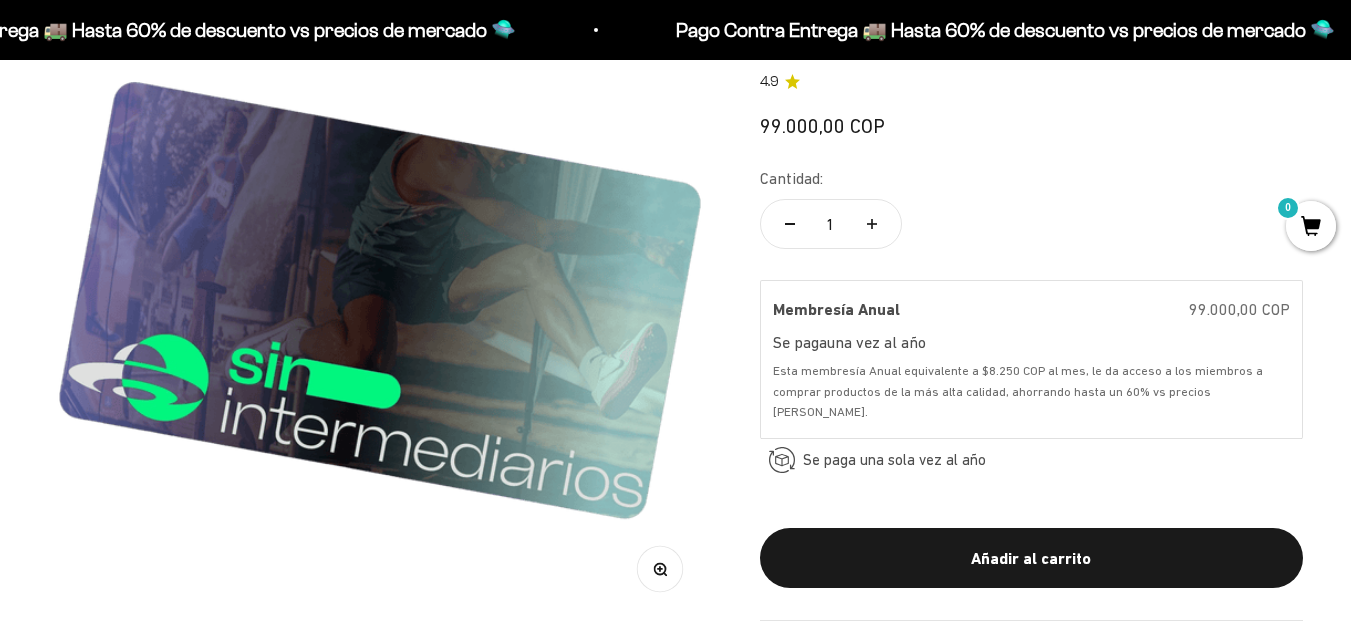 scroll, scrollTop: 0, scrollLeft: 0, axis: both 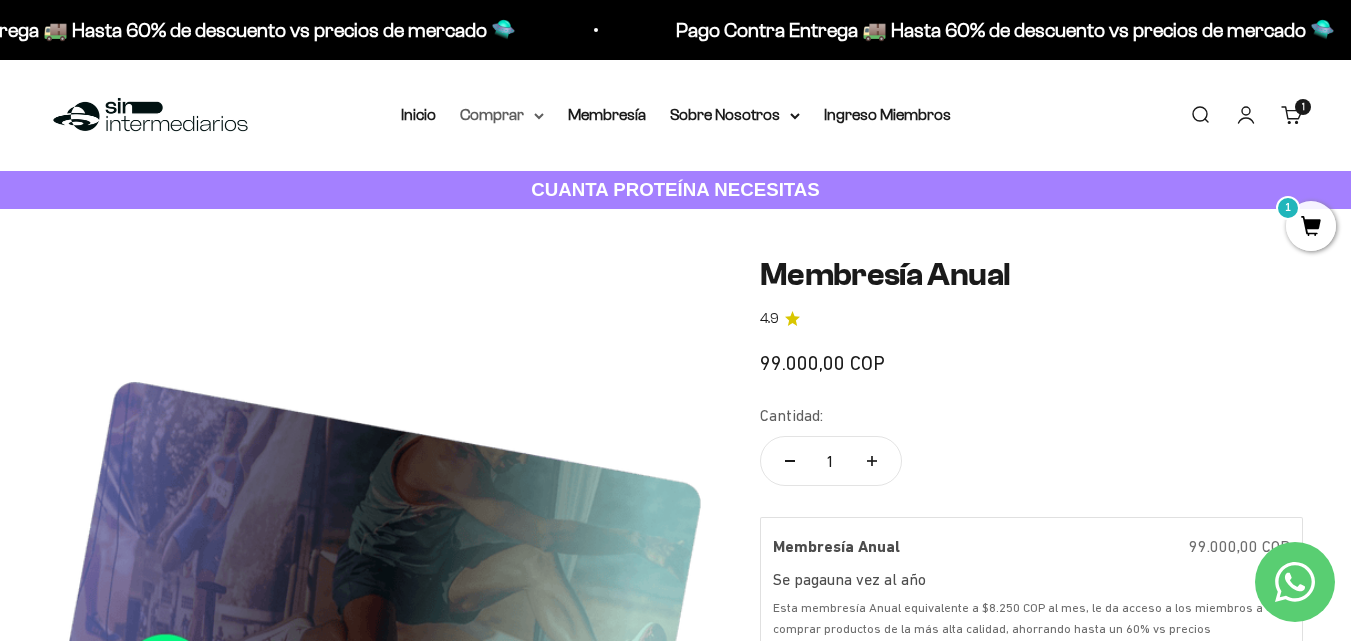 click on "Comprar" at bounding box center (502, 115) 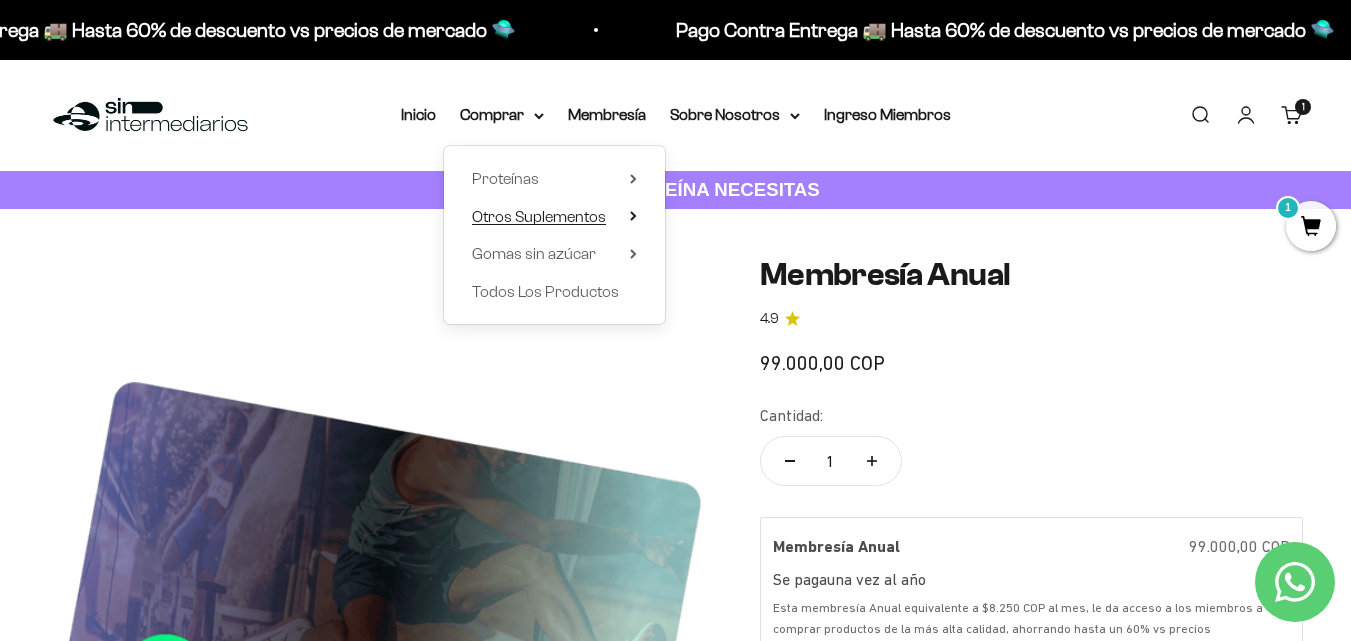 click on "Otros Suplementos" at bounding box center (539, 216) 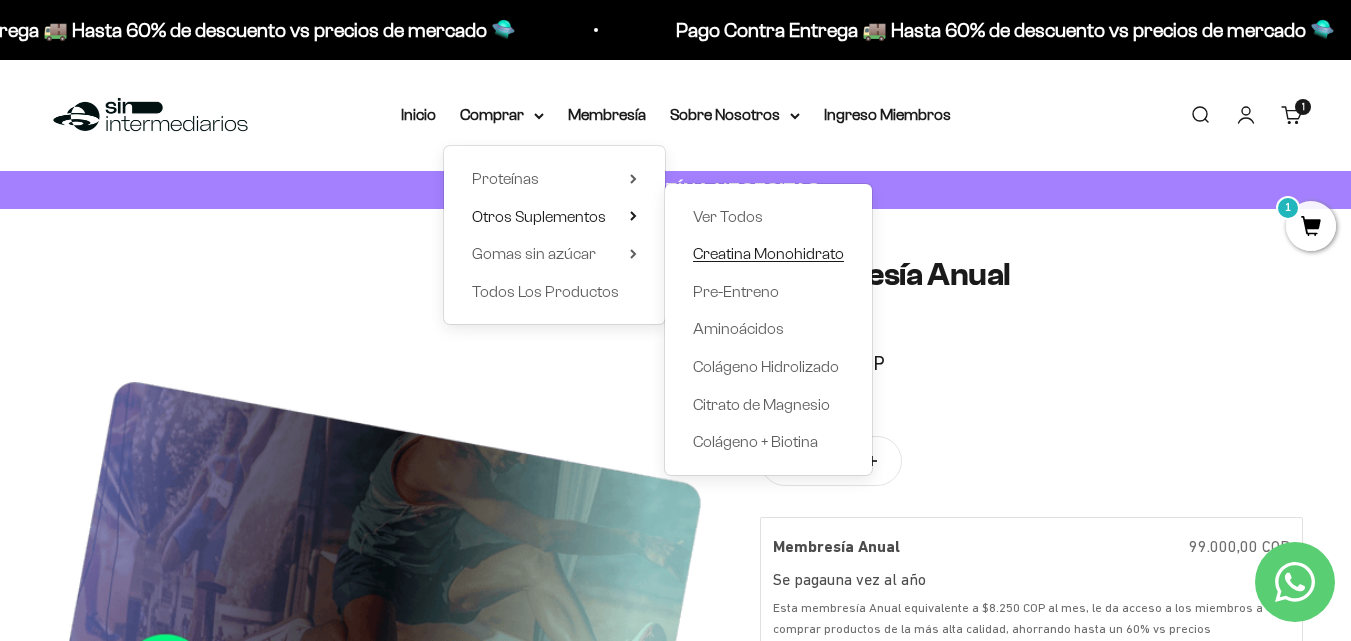 click on "Creatina Monohidrato" at bounding box center (768, 254) 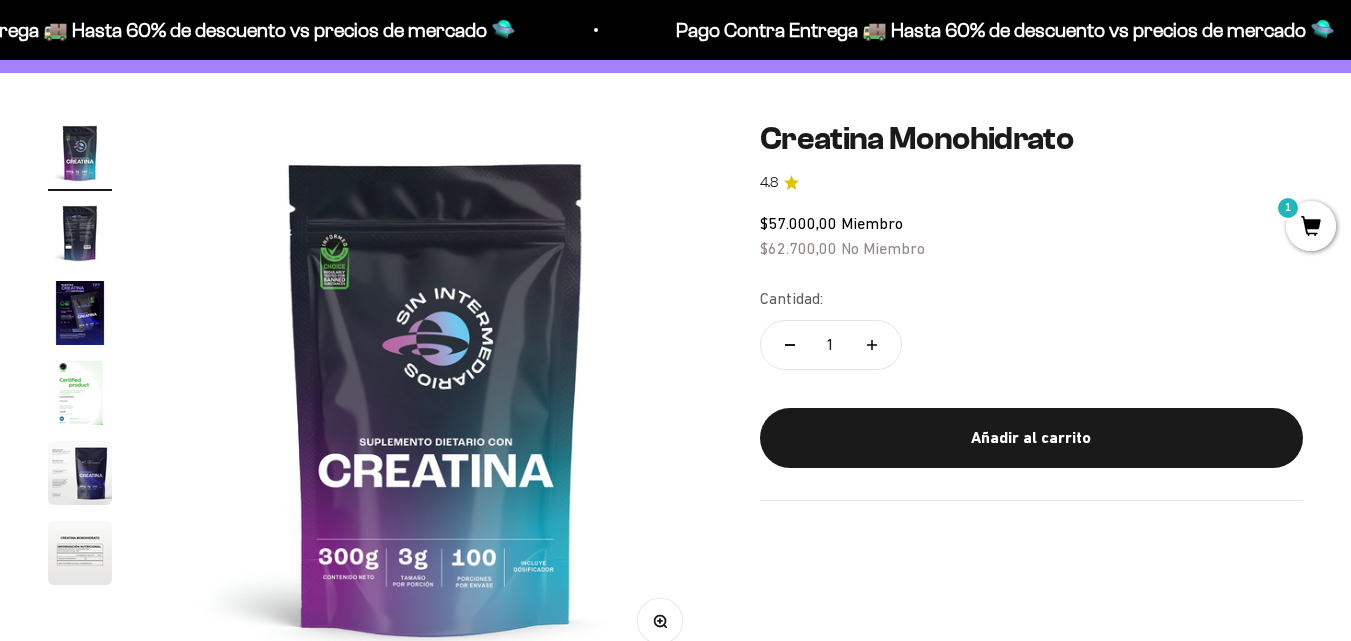 scroll, scrollTop: 200, scrollLeft: 0, axis: vertical 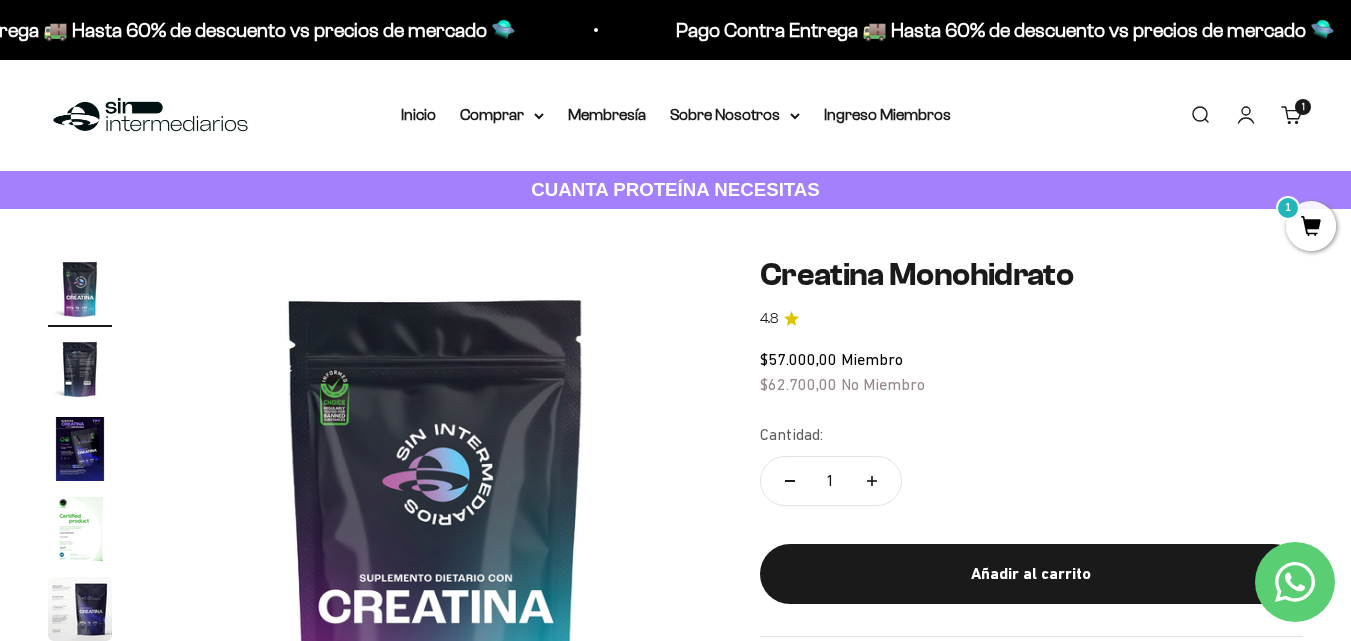 click 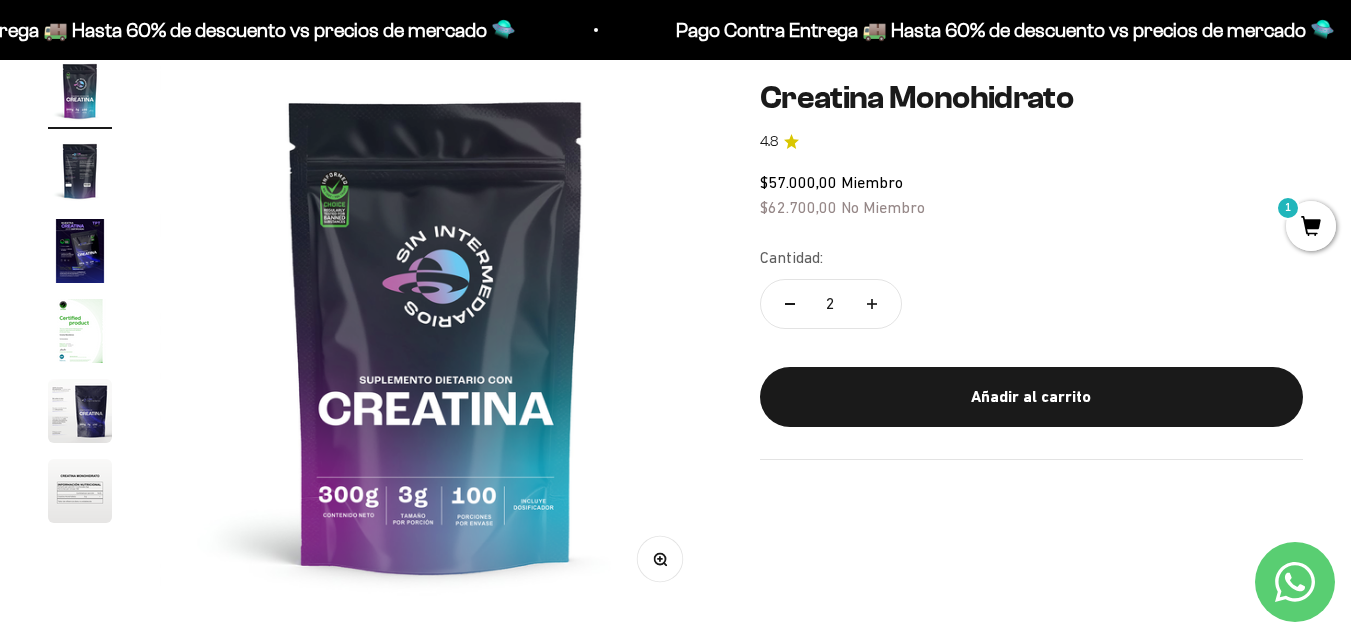 scroll, scrollTop: 200, scrollLeft: 0, axis: vertical 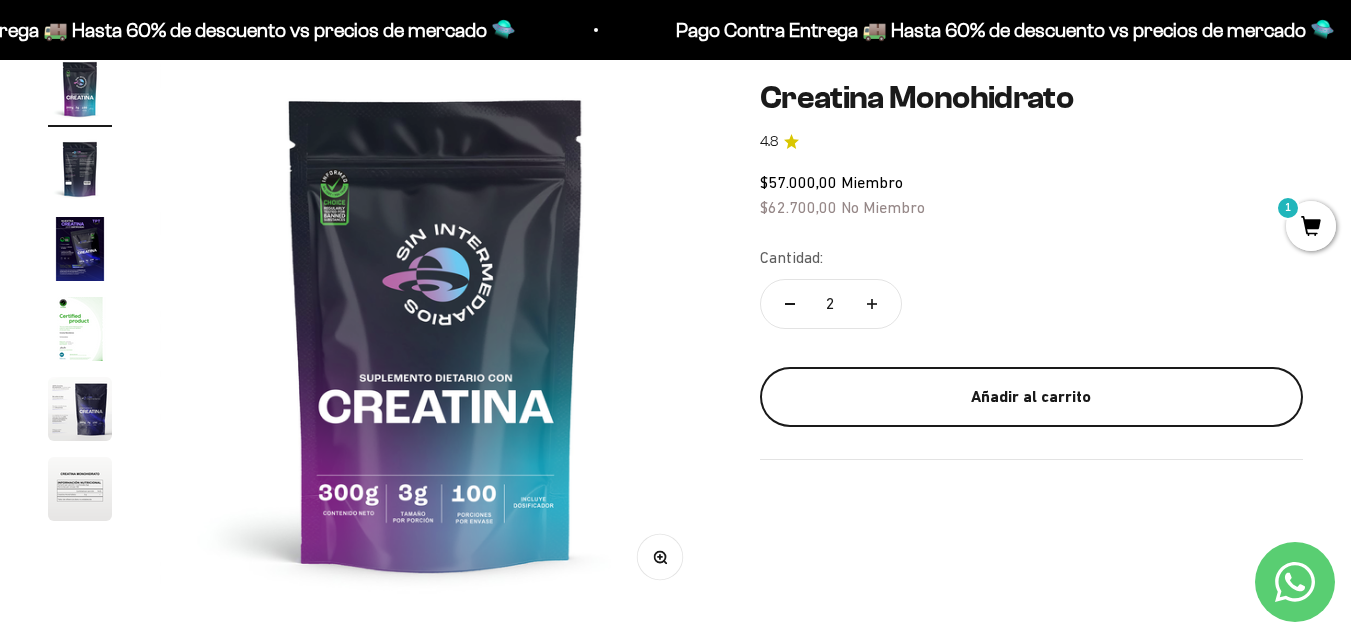 click on "Añadir al carrito" at bounding box center (1031, 397) 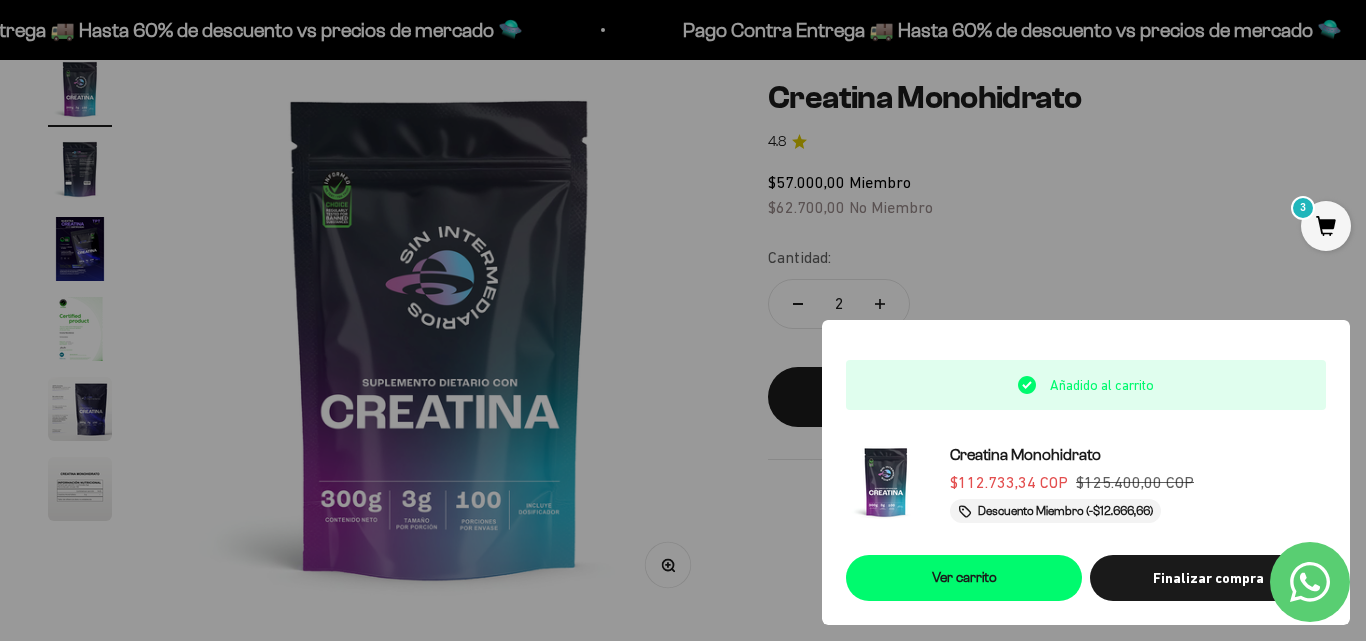 click on "3" at bounding box center [1326, 226] 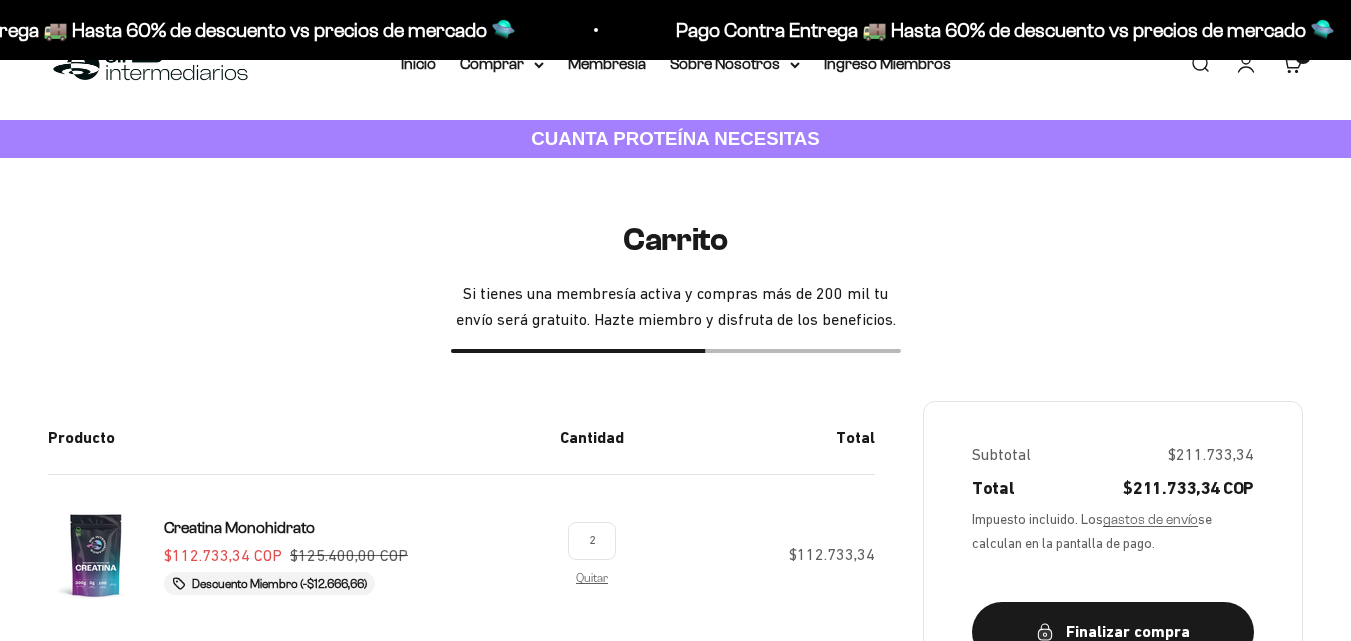 scroll, scrollTop: 300, scrollLeft: 0, axis: vertical 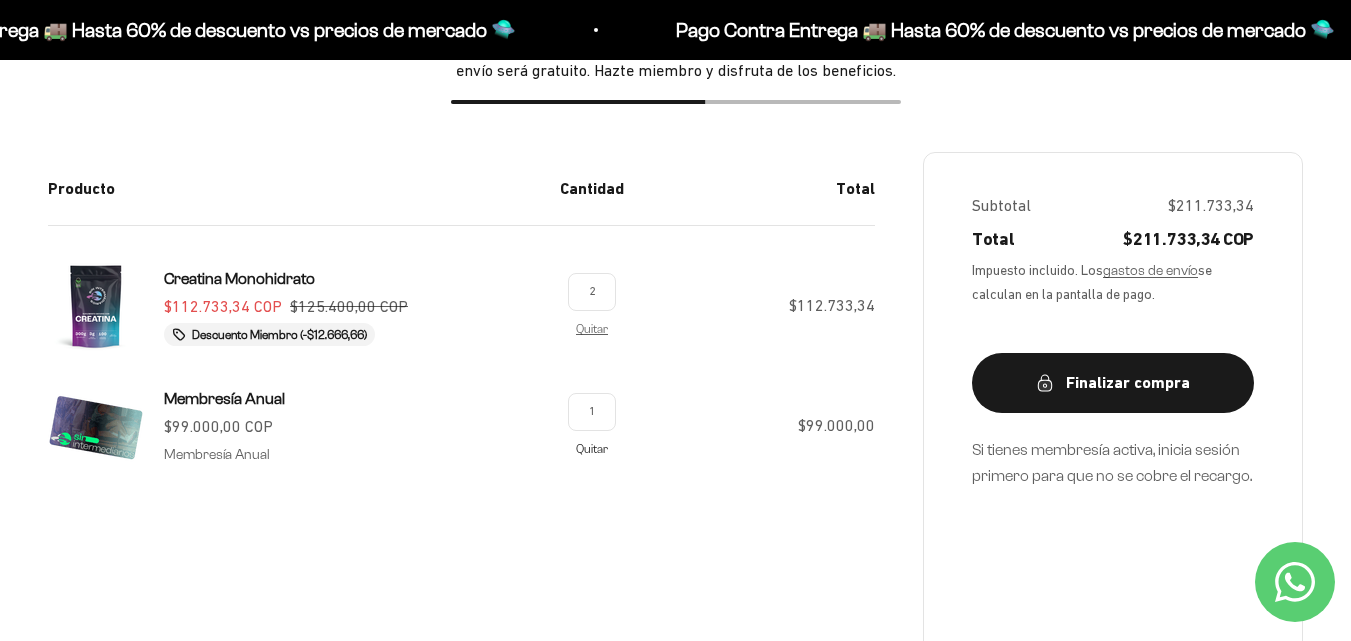 click on "Quitar" at bounding box center (592, 448) 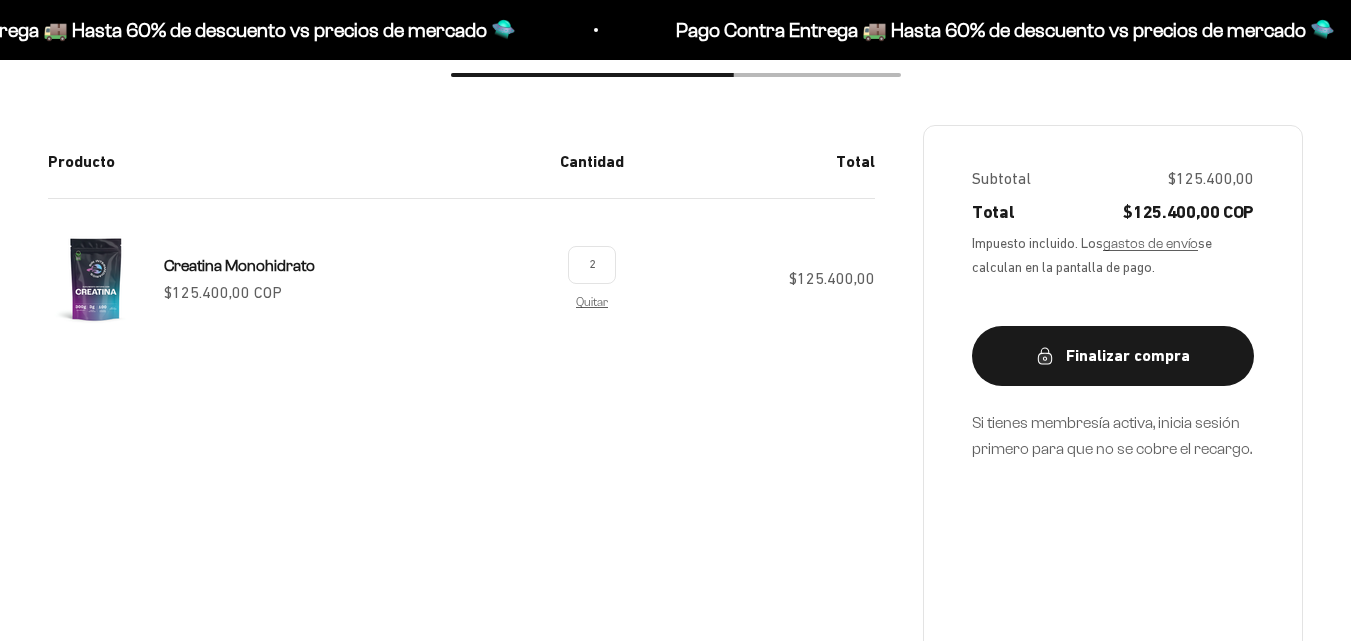 scroll, scrollTop: 300, scrollLeft: 0, axis: vertical 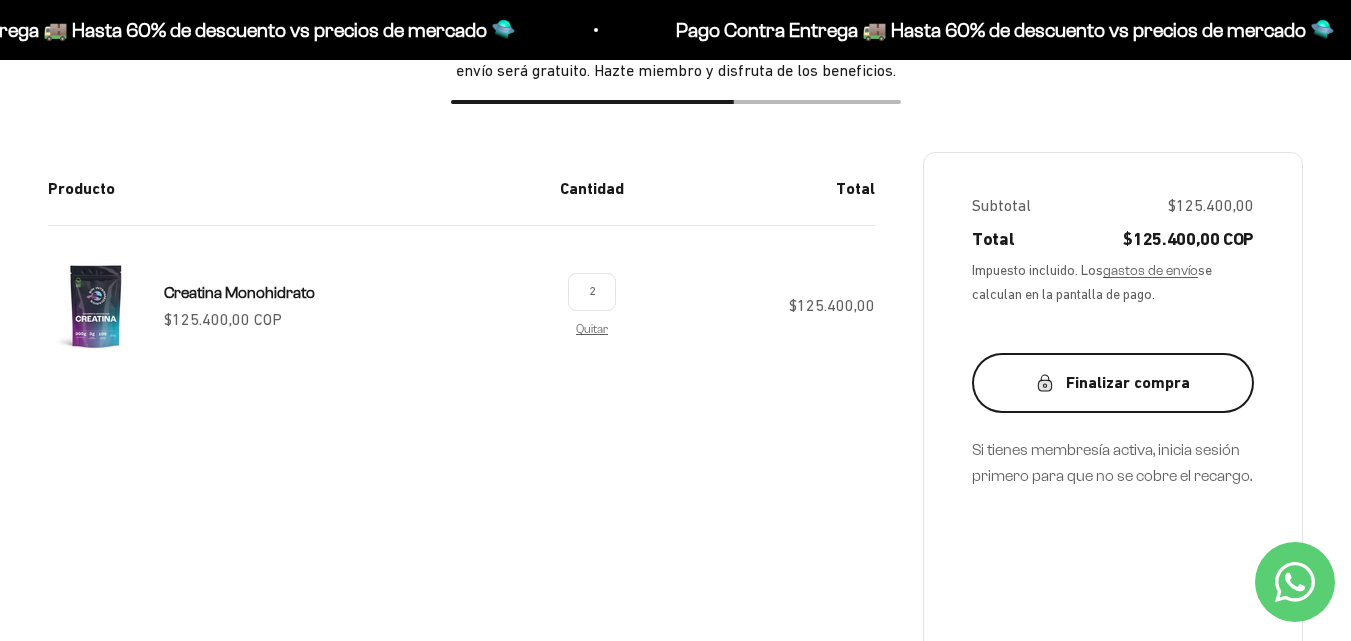 click on "Finalizar compra" at bounding box center (1113, 383) 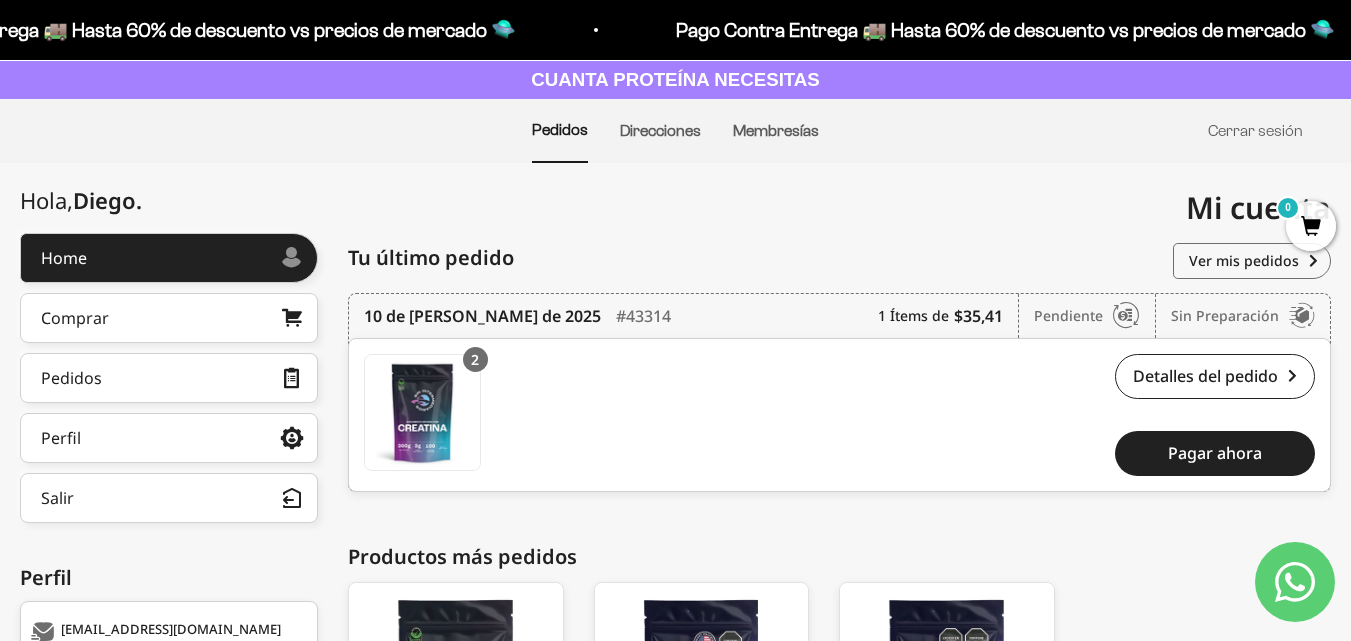 scroll, scrollTop: 300, scrollLeft: 0, axis: vertical 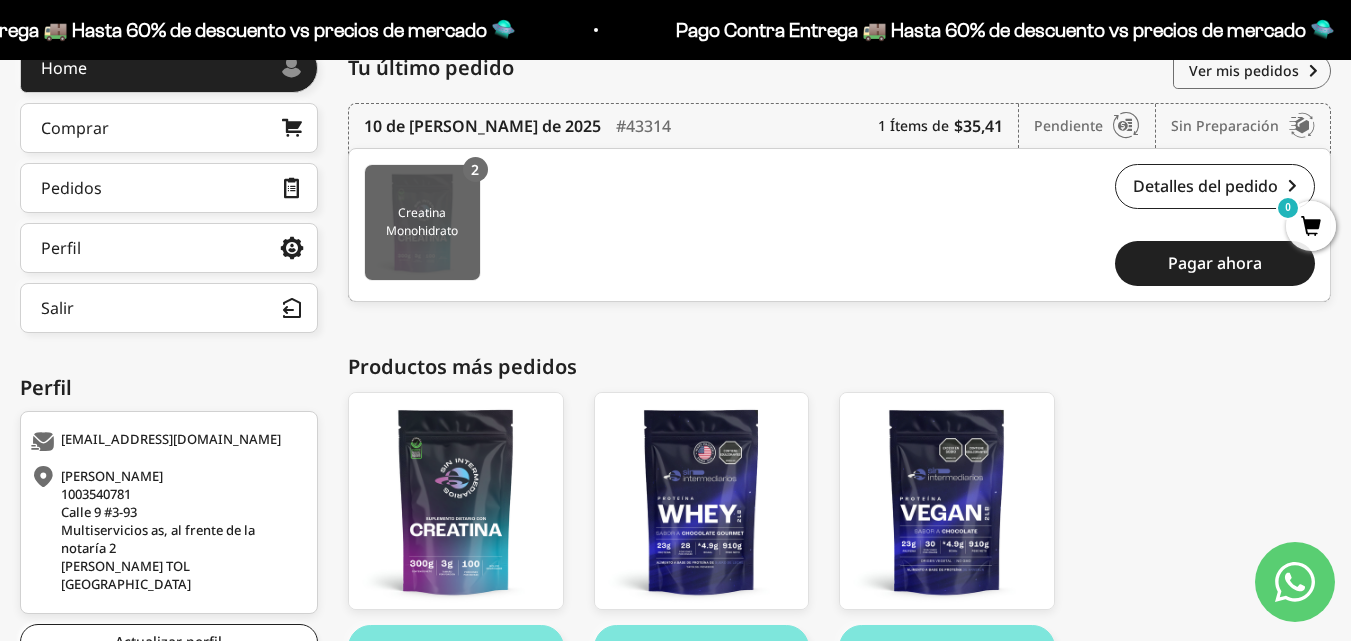 click at bounding box center [422, 222] 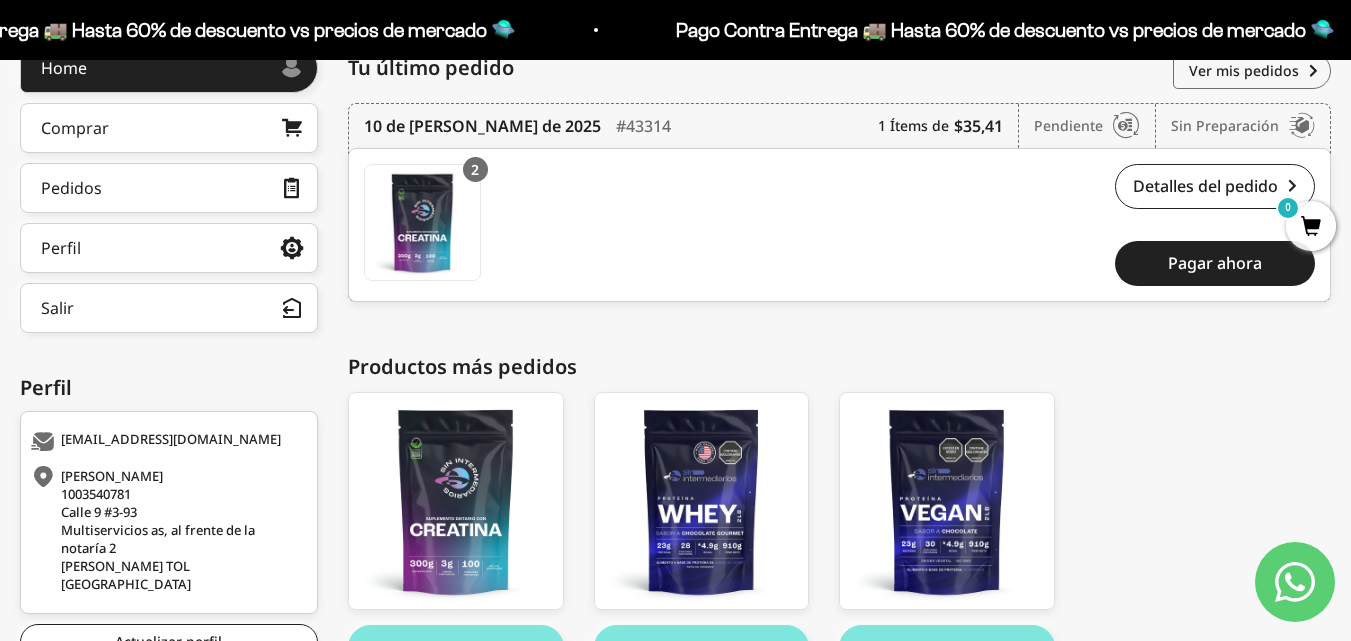 click on "Pendiente" at bounding box center [1095, 126] 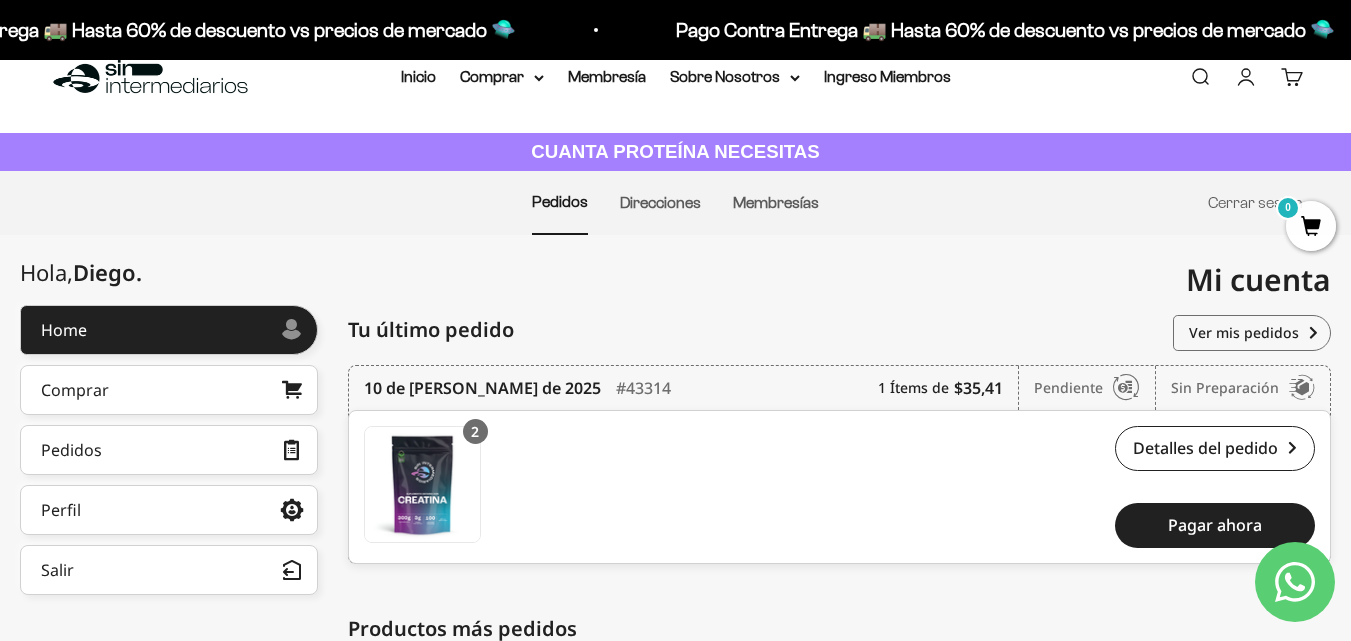 scroll, scrollTop: 29, scrollLeft: 0, axis: vertical 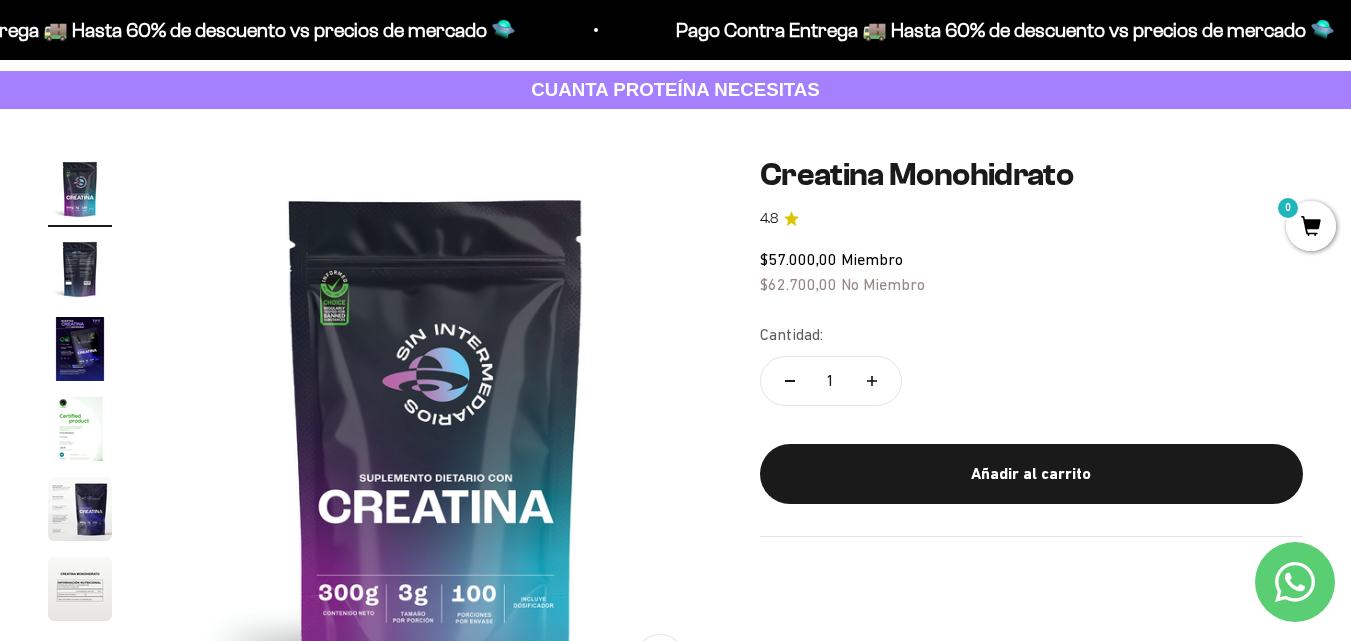 click at bounding box center [80, 269] 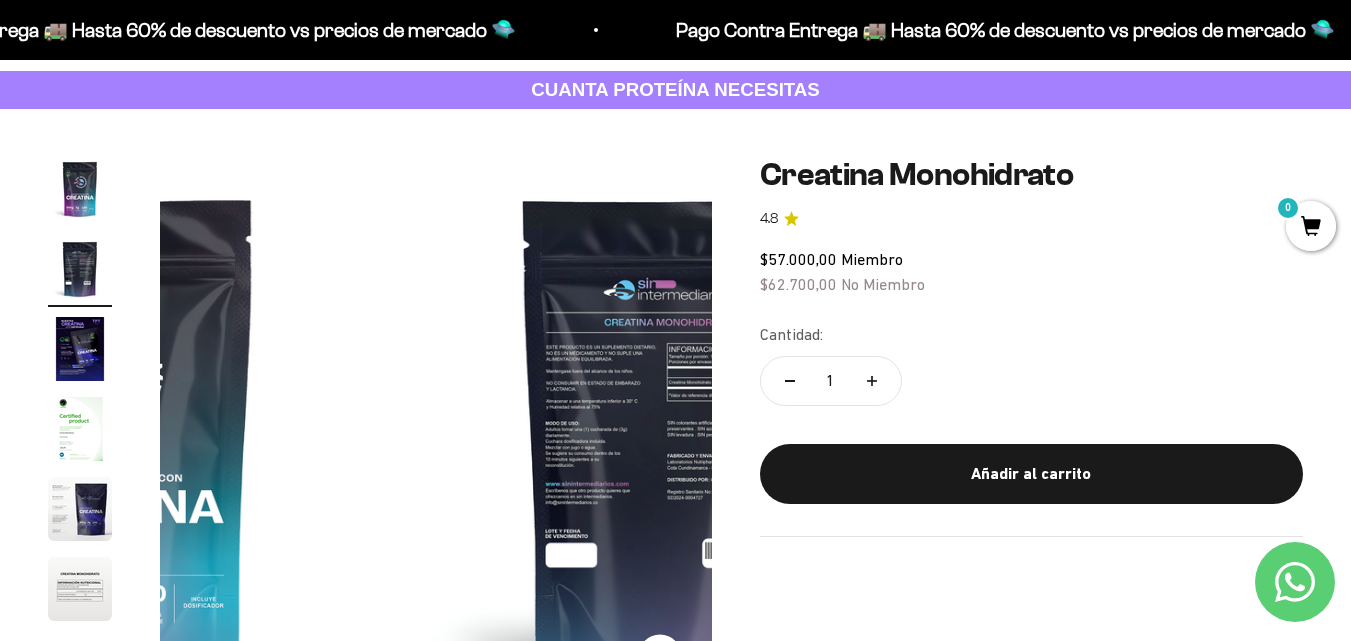 scroll, scrollTop: 0, scrollLeft: 564, axis: horizontal 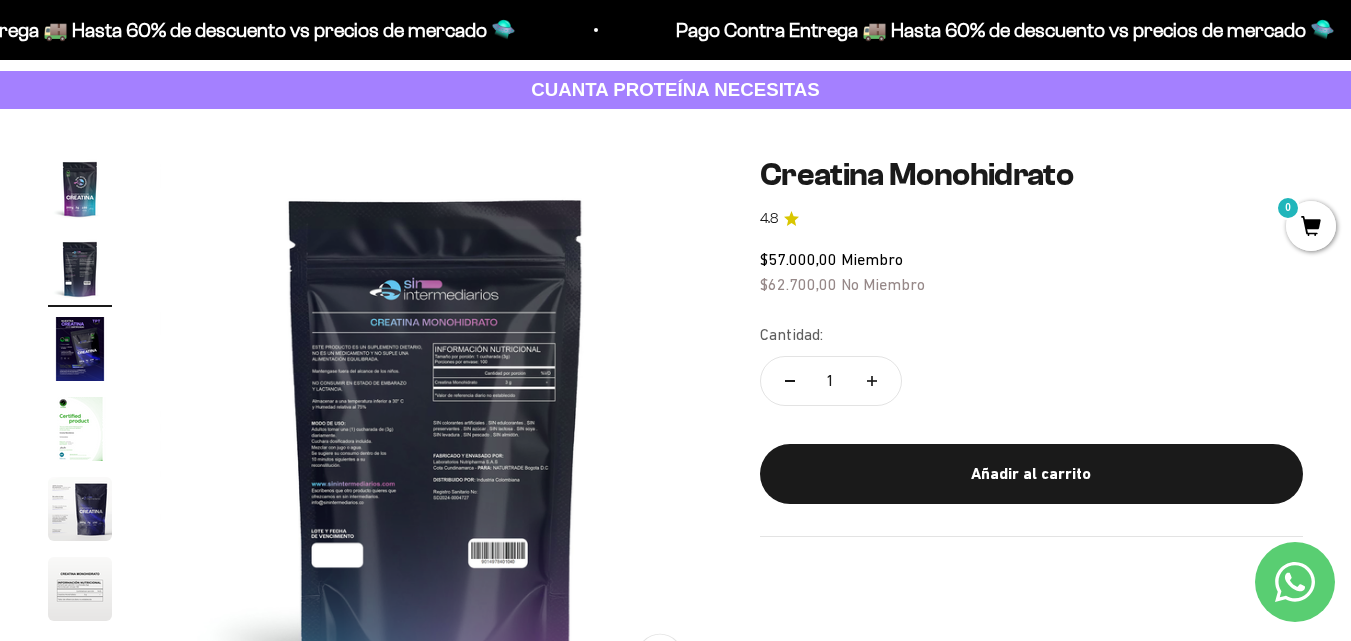 click at bounding box center (80, 349) 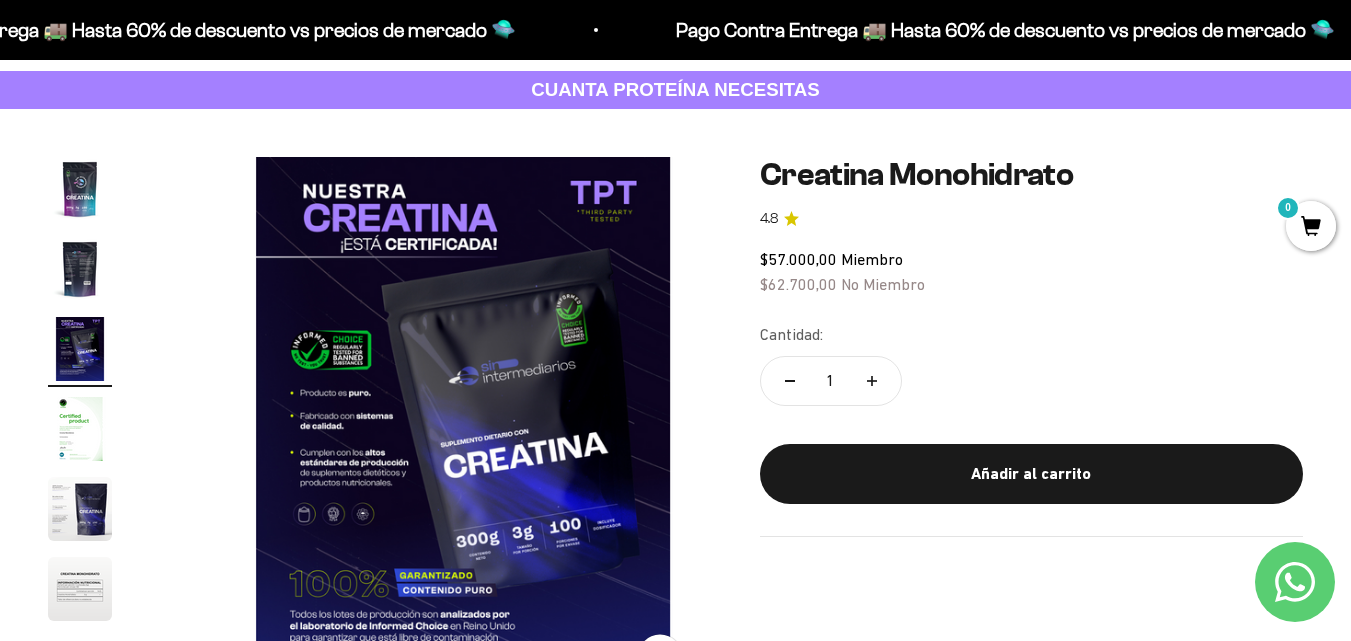 scroll, scrollTop: 0, scrollLeft: 1128, axis: horizontal 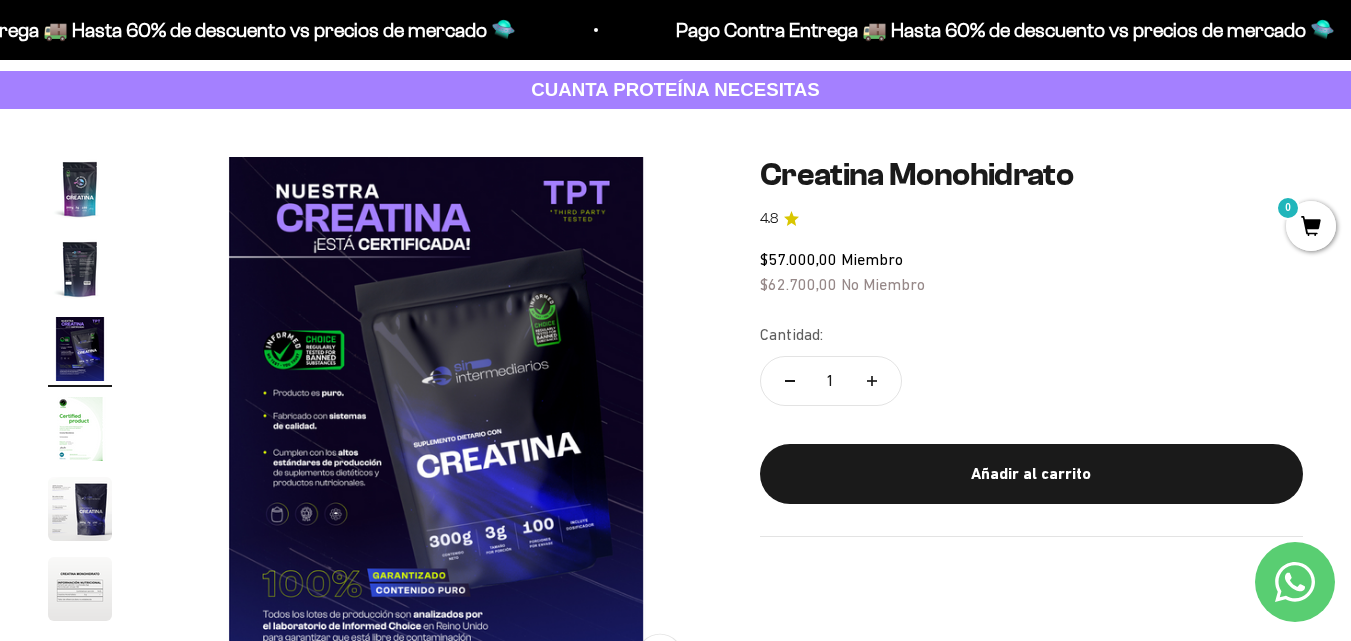 click at bounding box center [80, 269] 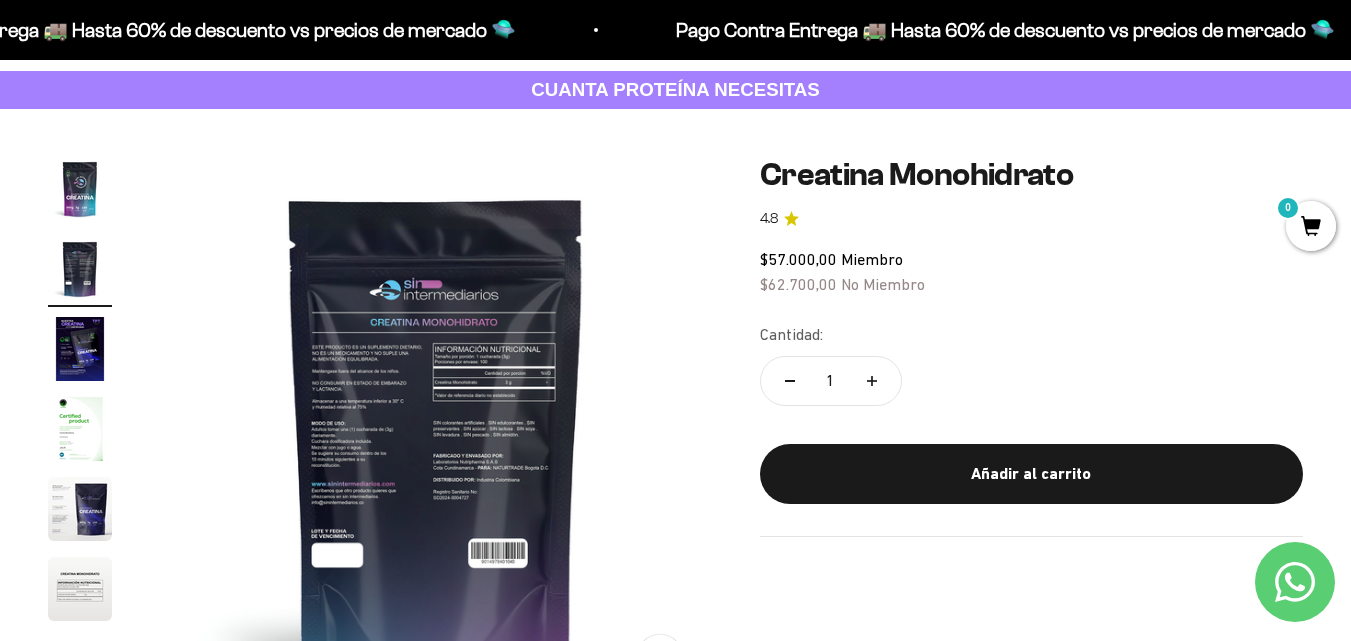 click at bounding box center [436, 433] 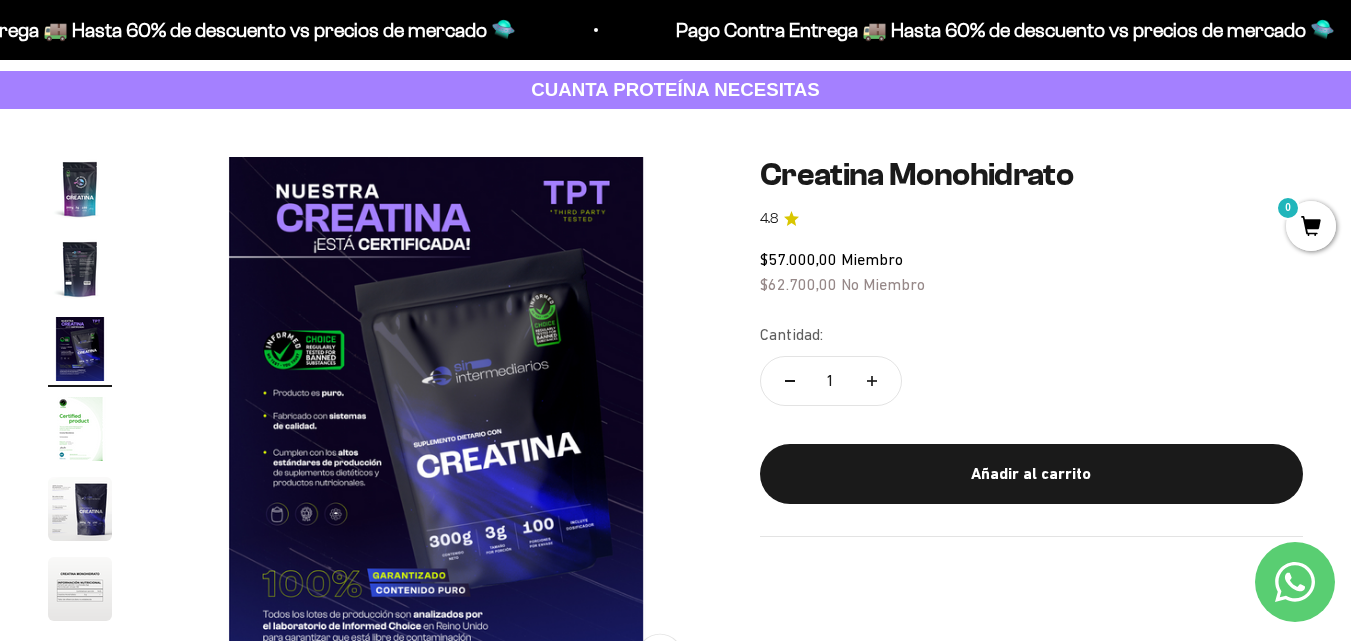 click at bounding box center (80, 269) 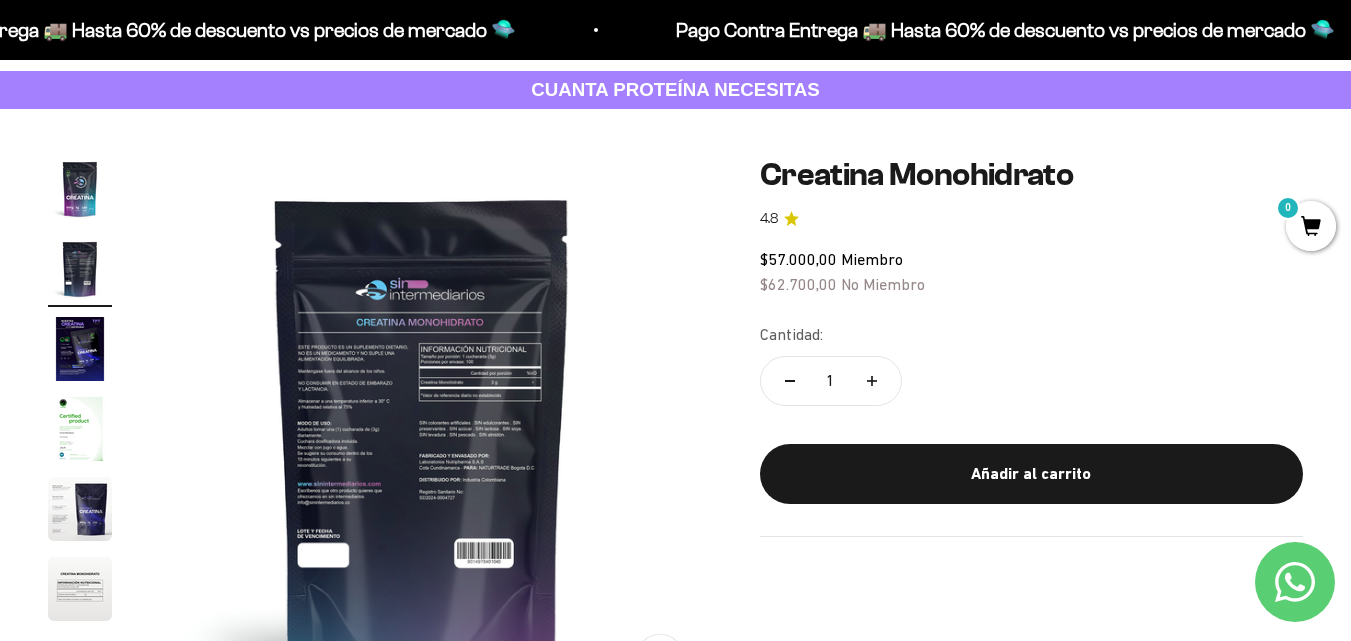 scroll, scrollTop: 0, scrollLeft: 564, axis: horizontal 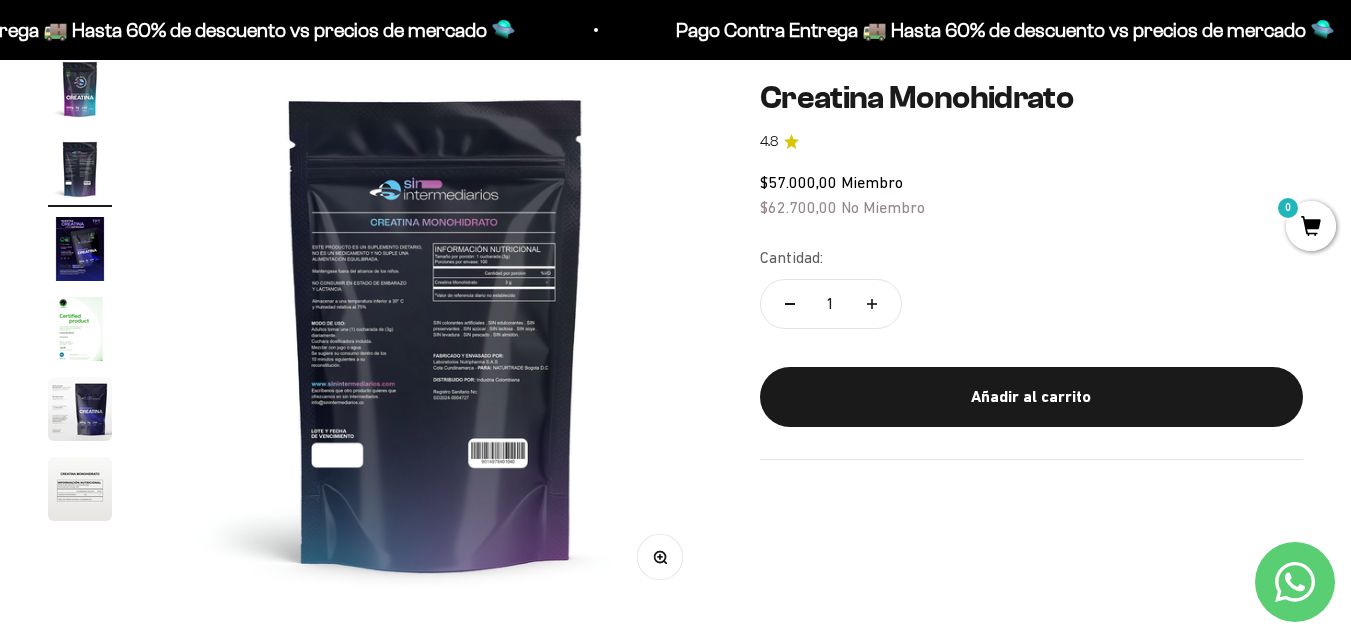 click 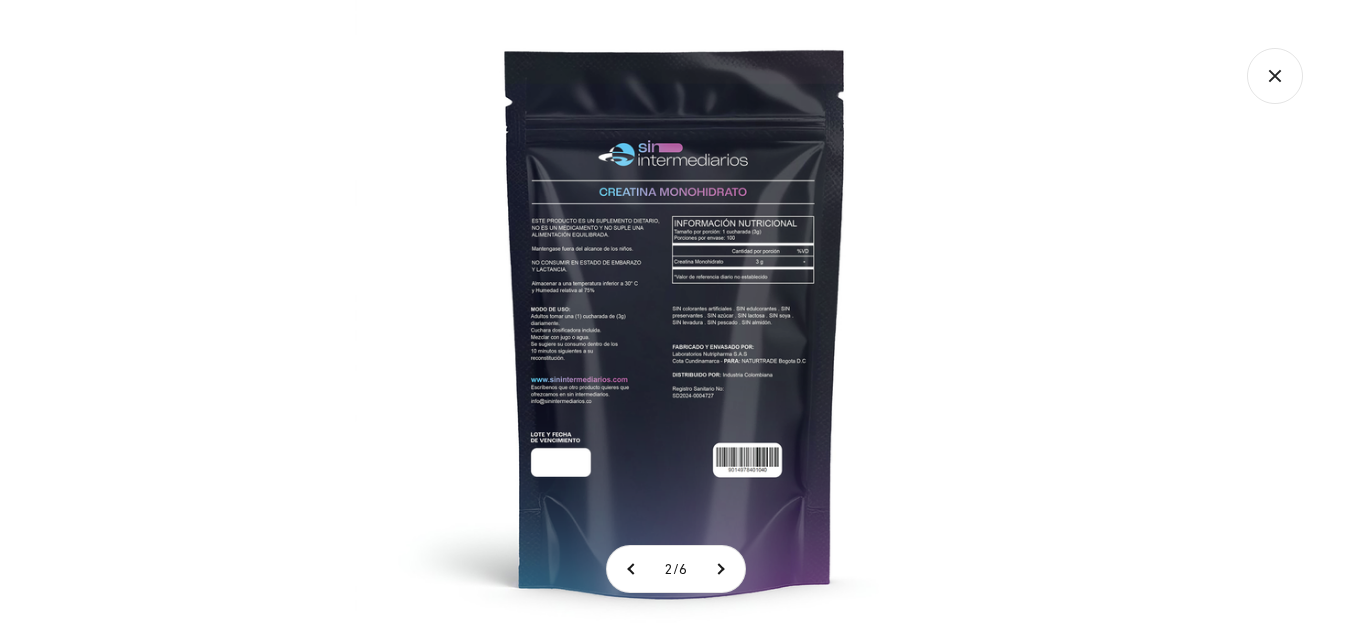 click at bounding box center (675, 320) 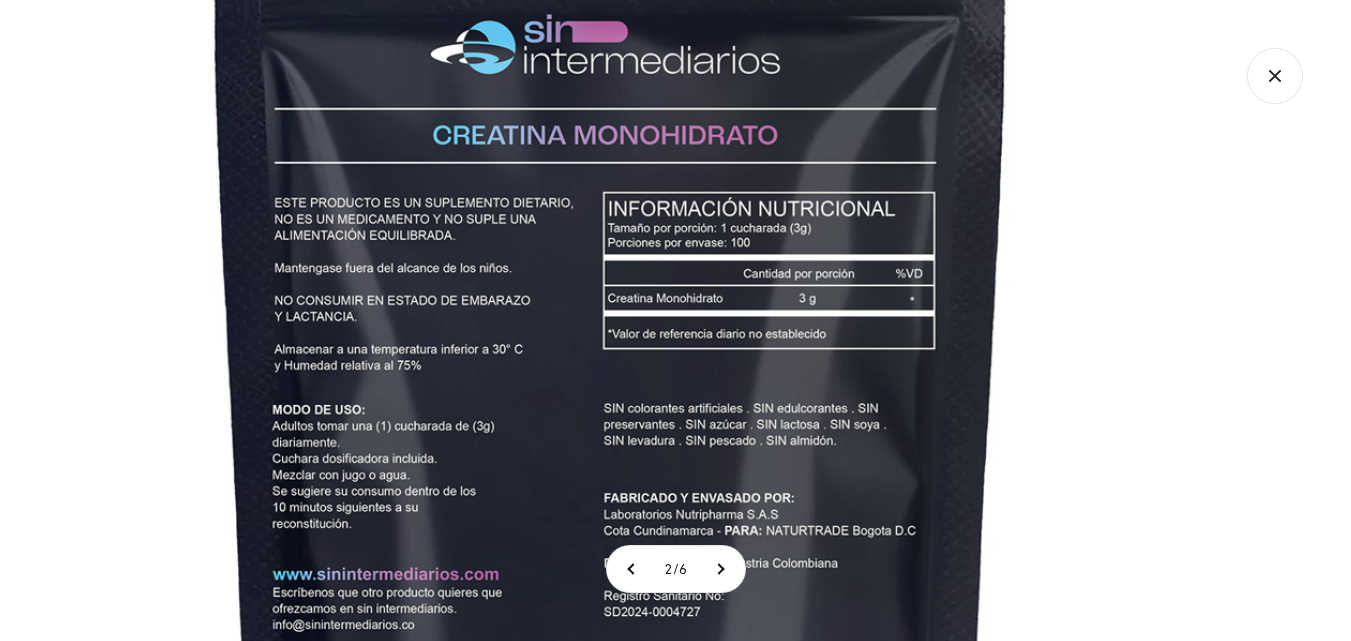 click at bounding box center (611, 436) 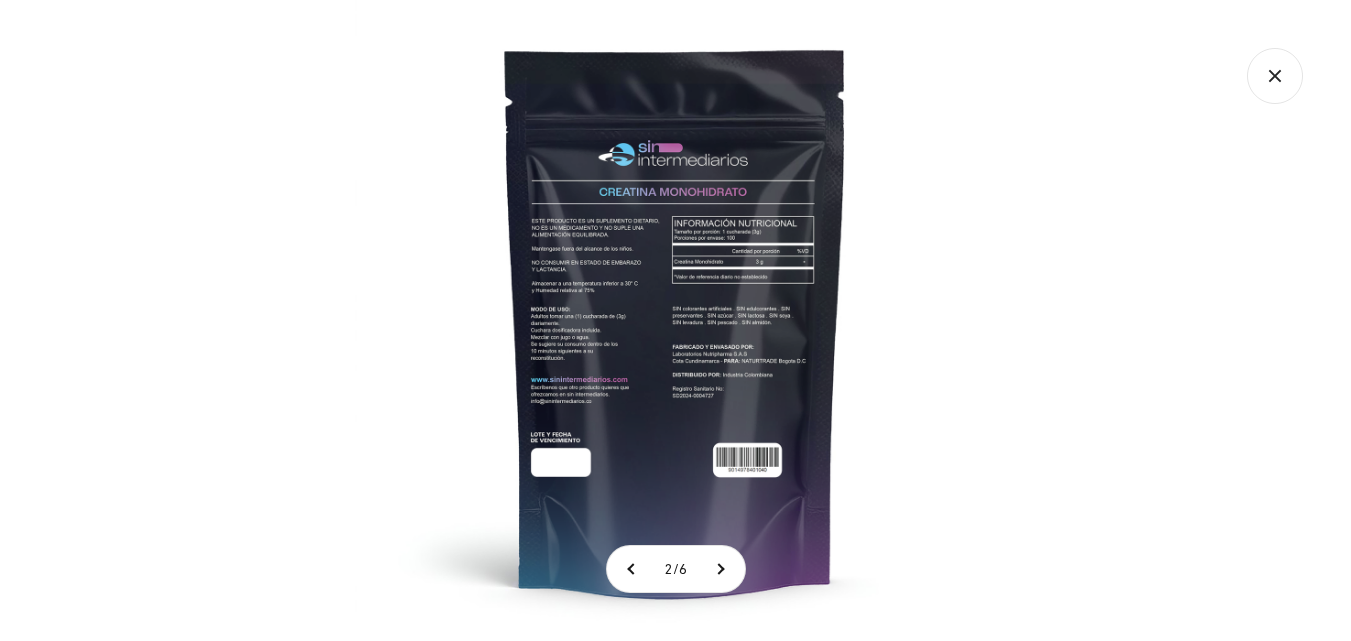 click 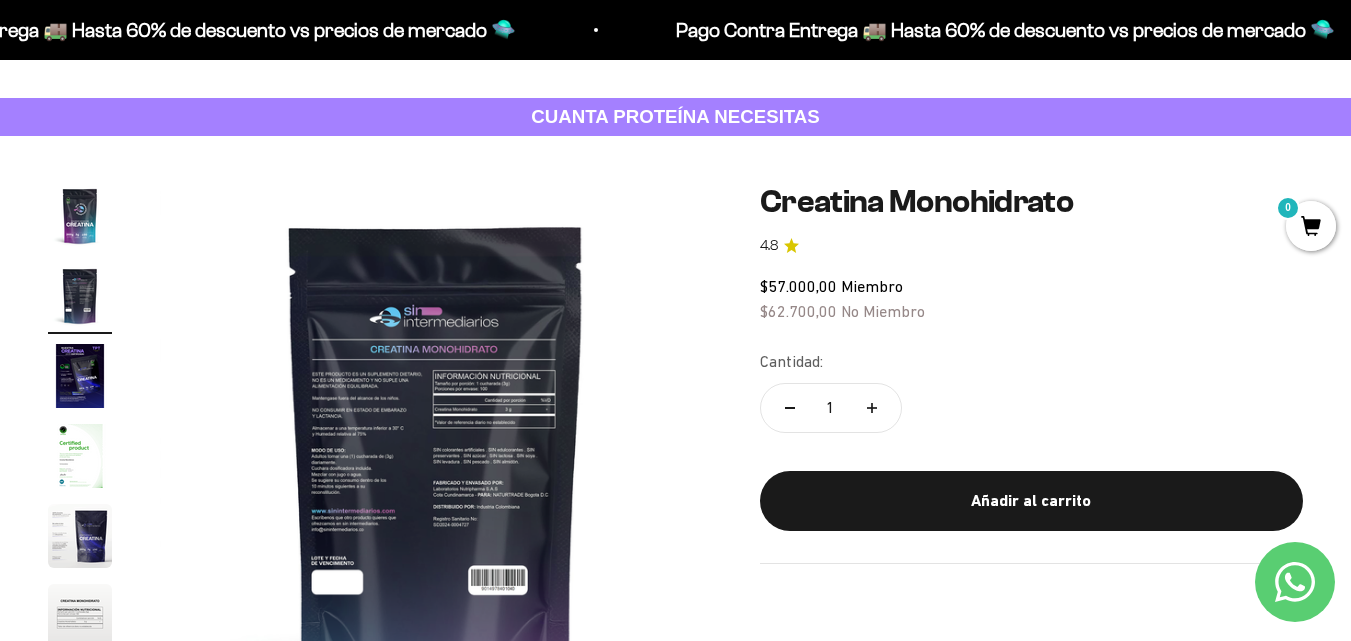 scroll, scrollTop: 0, scrollLeft: 0, axis: both 